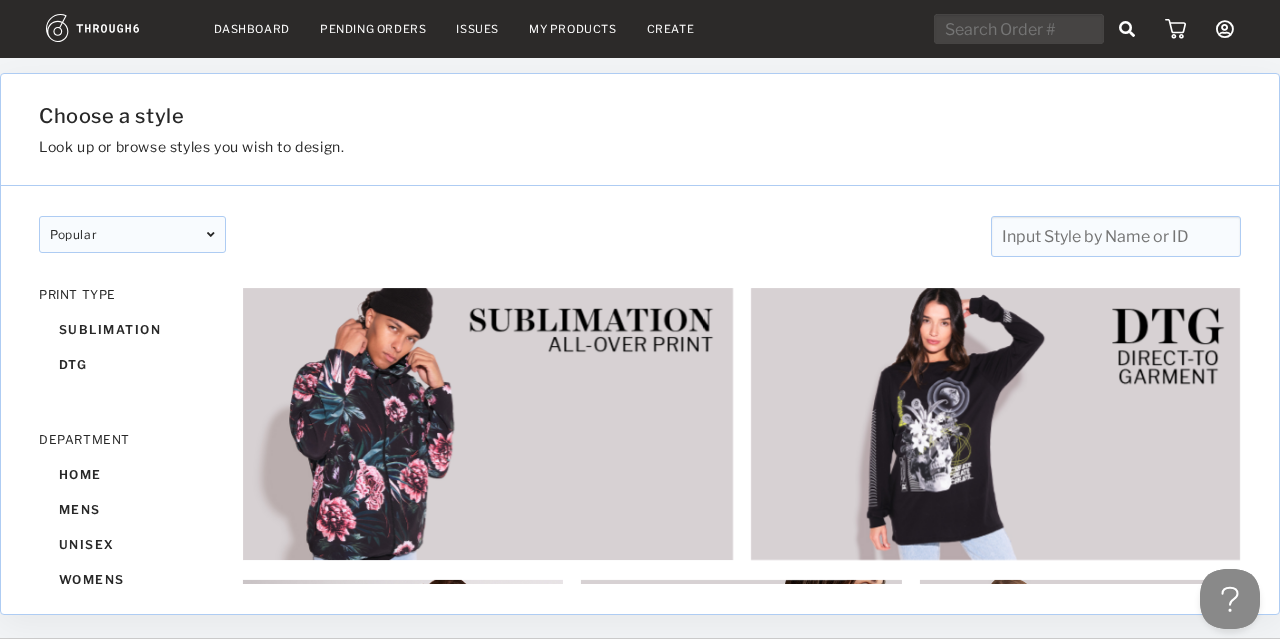 scroll, scrollTop: 0, scrollLeft: 0, axis: both 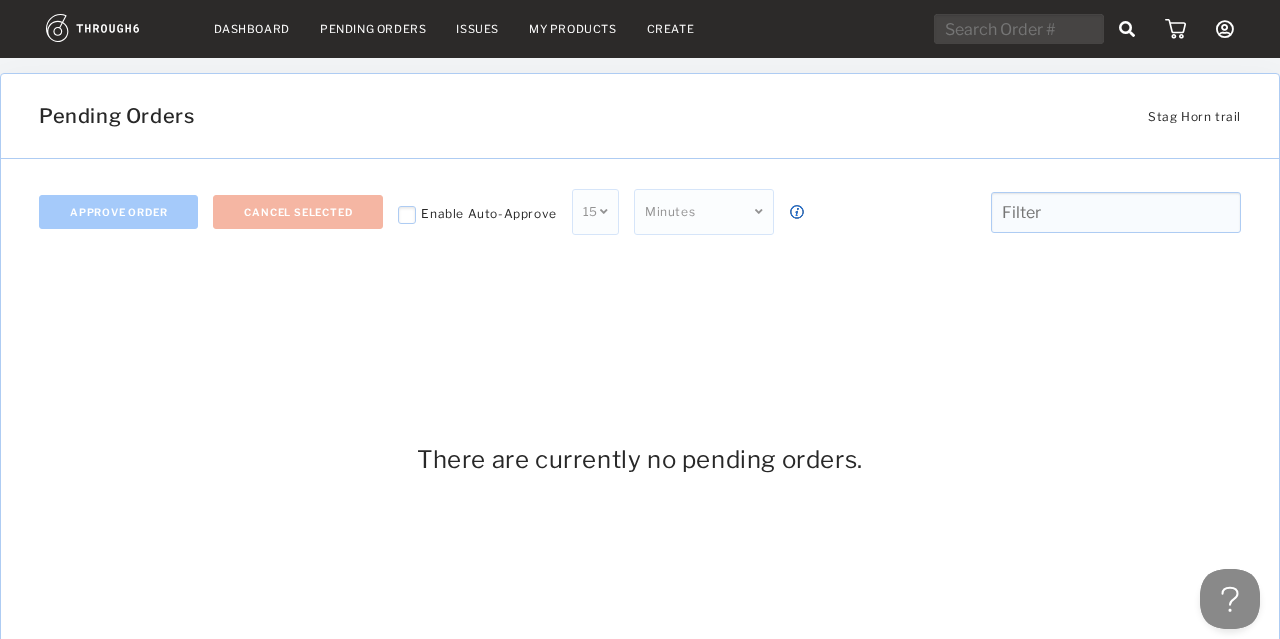 click on "Dashboard   Pending Orders Issues My Products Create  My Account  Create New Brand  Users  Brand Settings Payment History  Sign Out" at bounding box center (640, 29) 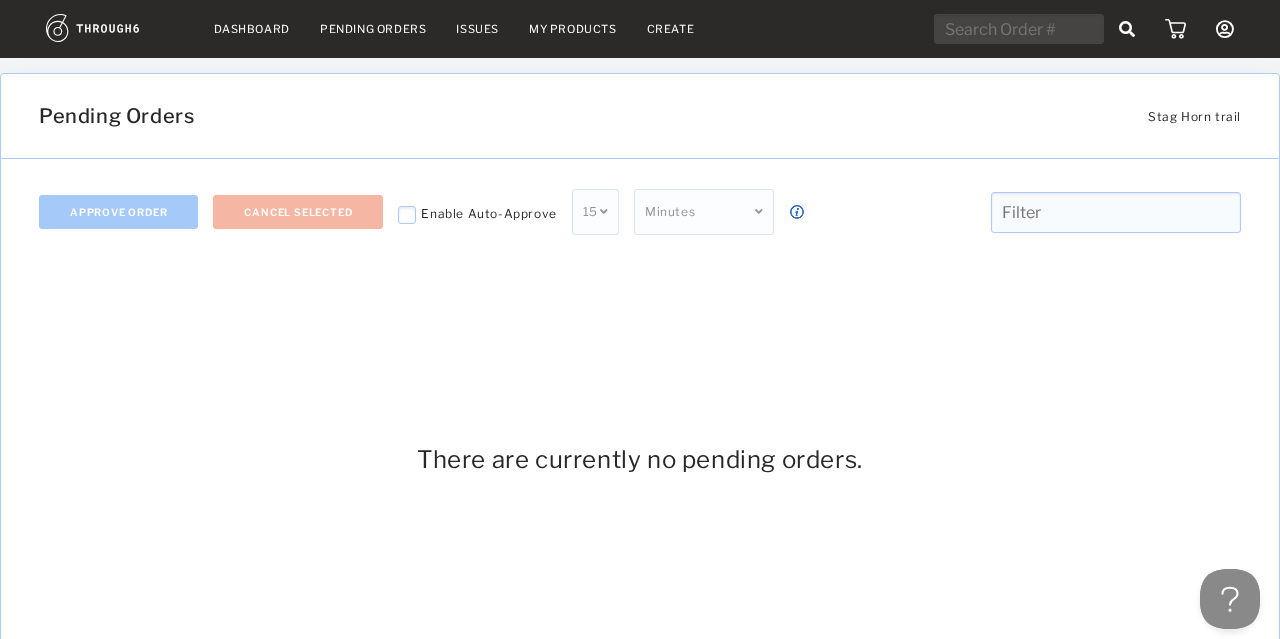 click on "Dashboard" at bounding box center [252, 29] 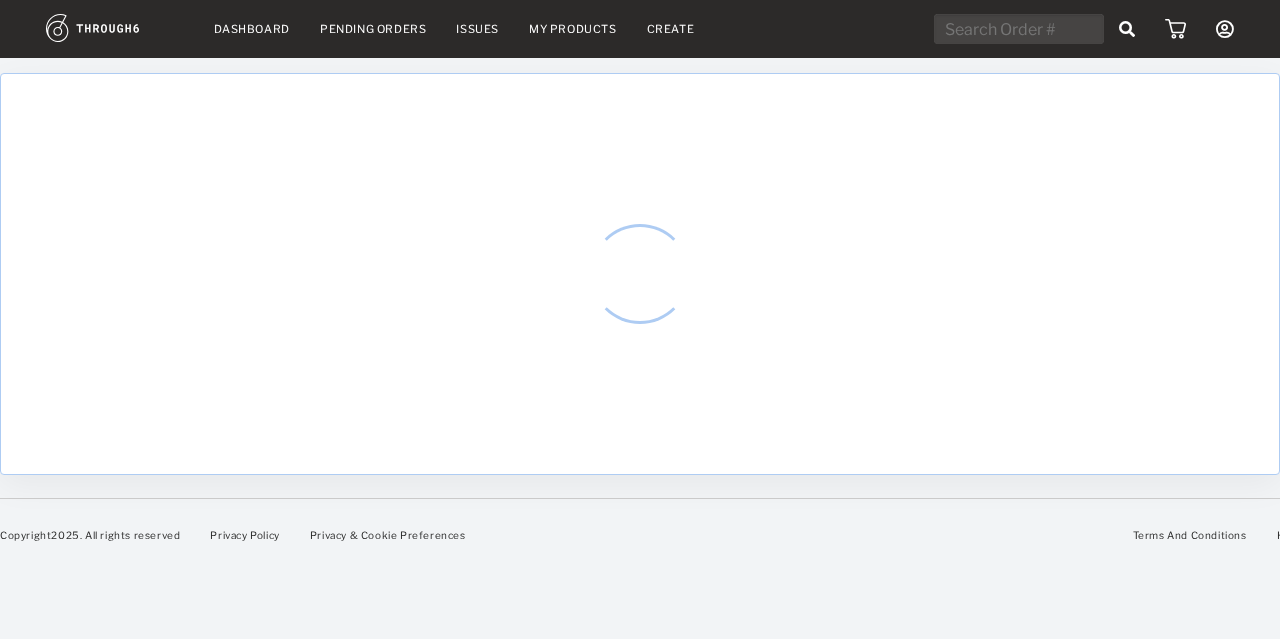 scroll, scrollTop: 0, scrollLeft: 0, axis: both 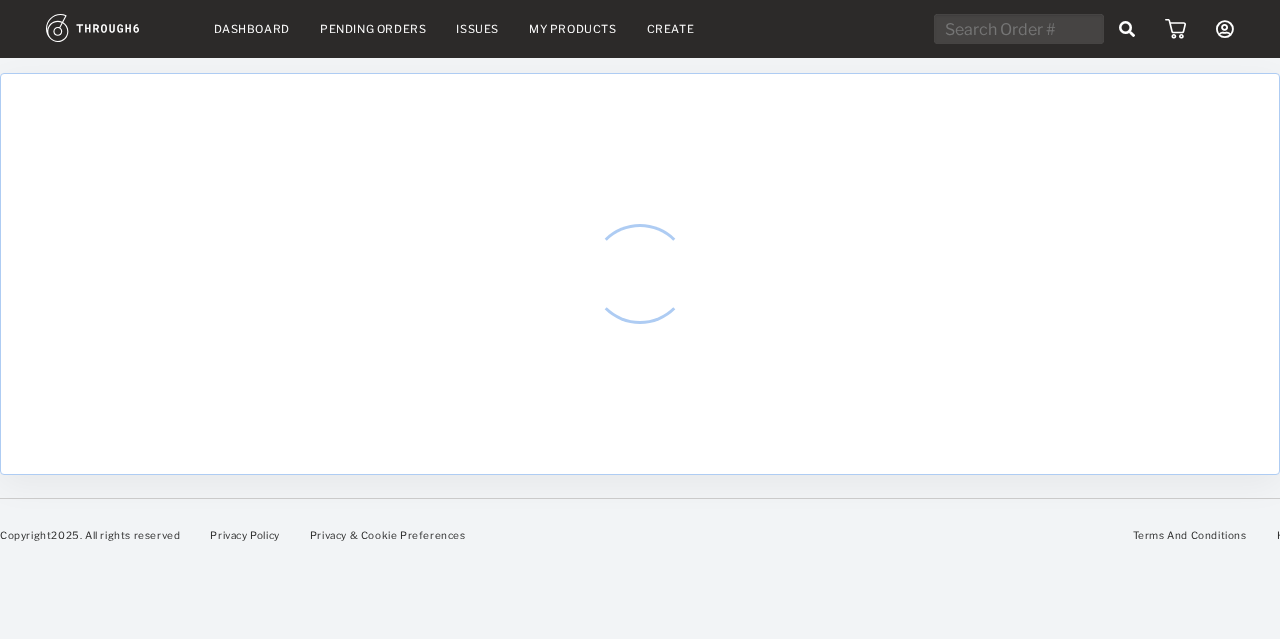 select on "6" 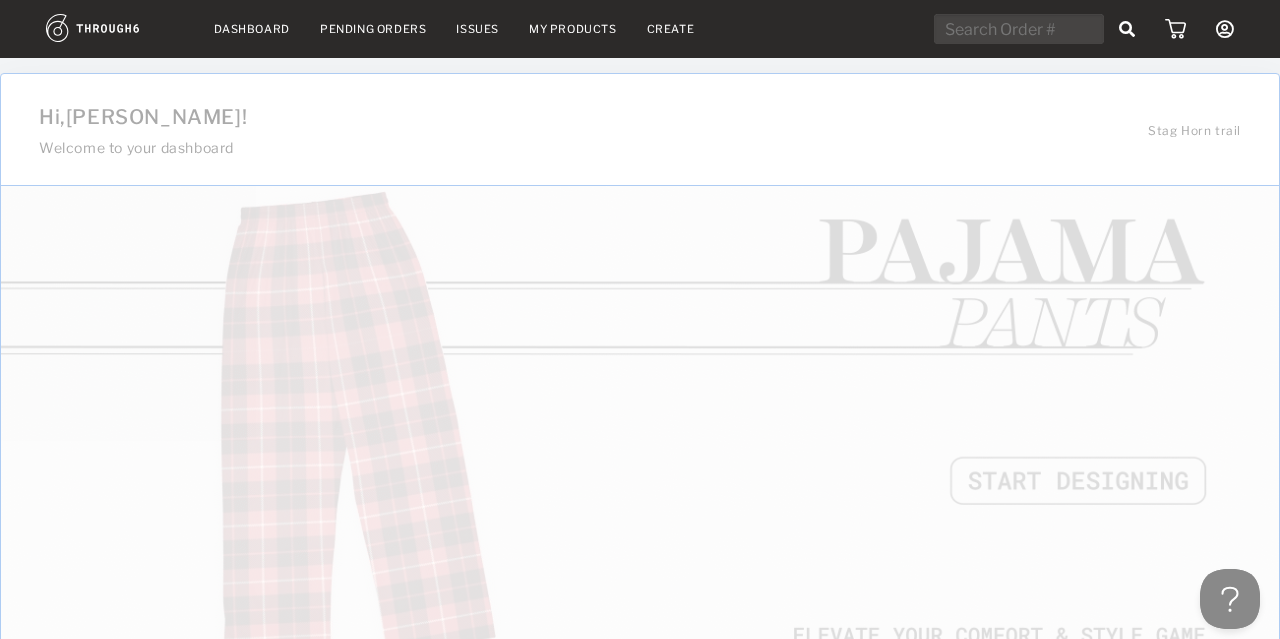 scroll, scrollTop: 12, scrollLeft: 0, axis: vertical 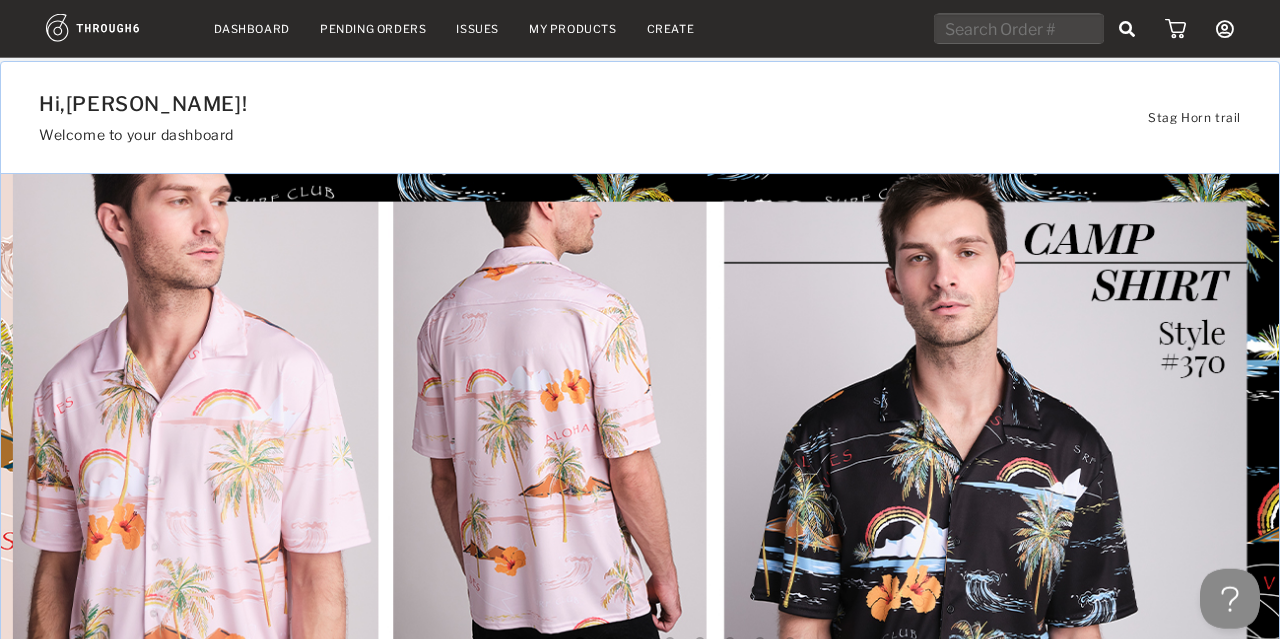 click on "Pending Orders" at bounding box center (373, 29) 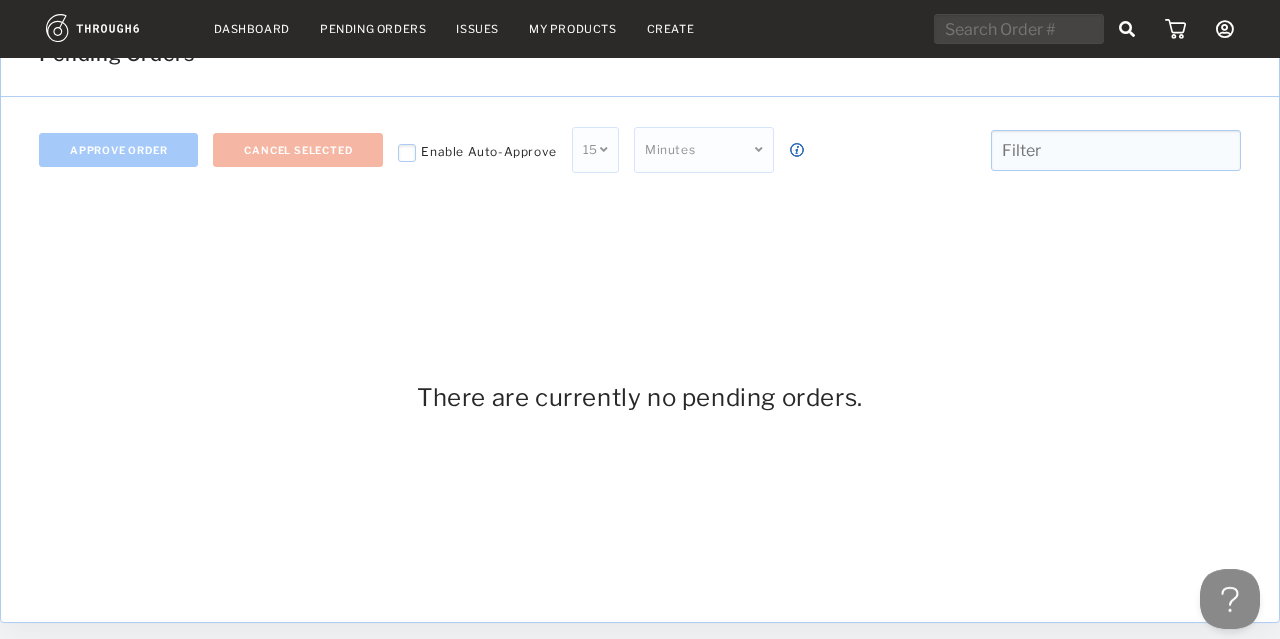 scroll, scrollTop: 0, scrollLeft: 0, axis: both 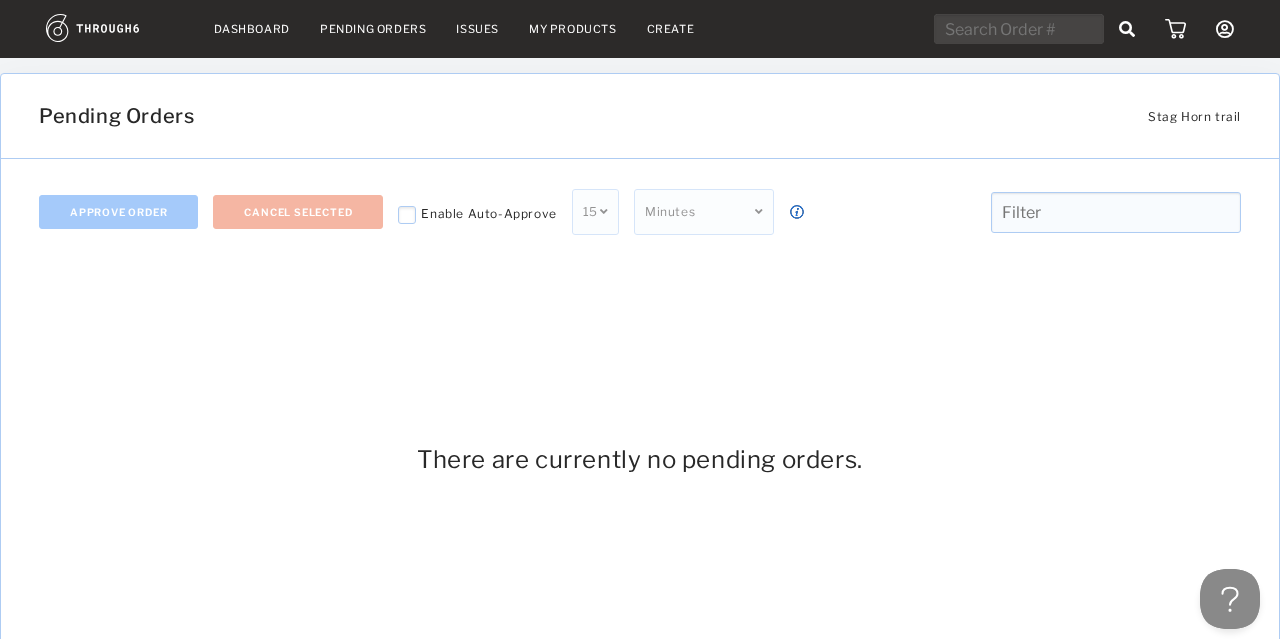 click on "Pending Orders" at bounding box center [373, 29] 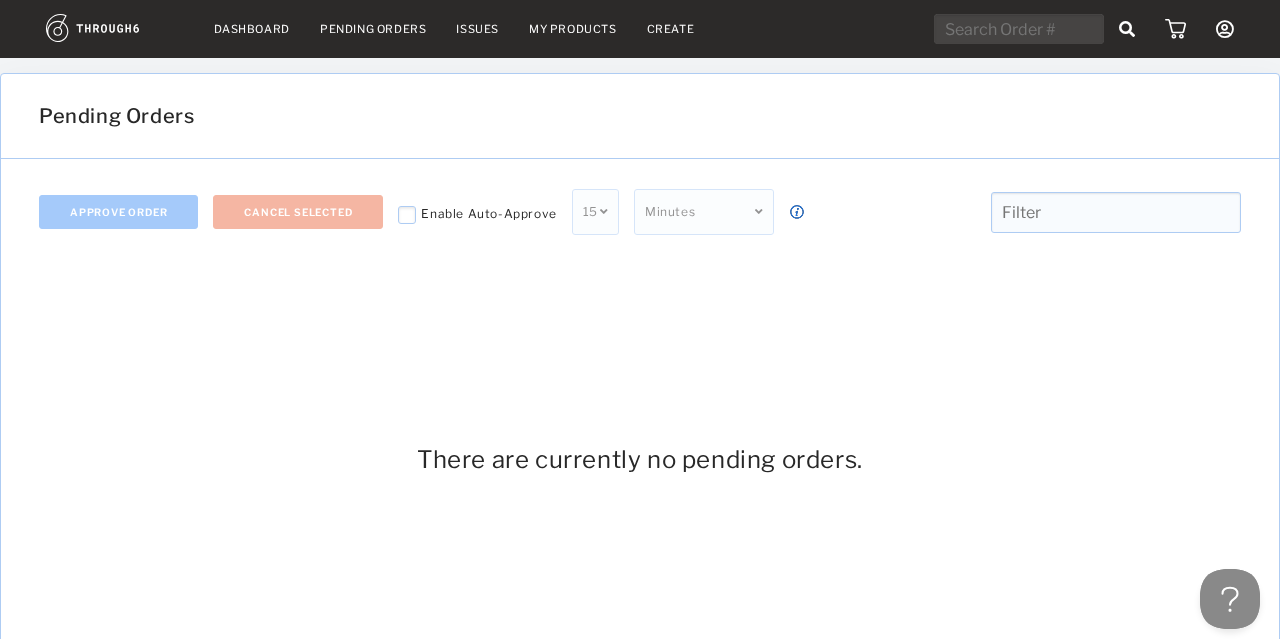 scroll, scrollTop: 0, scrollLeft: 0, axis: both 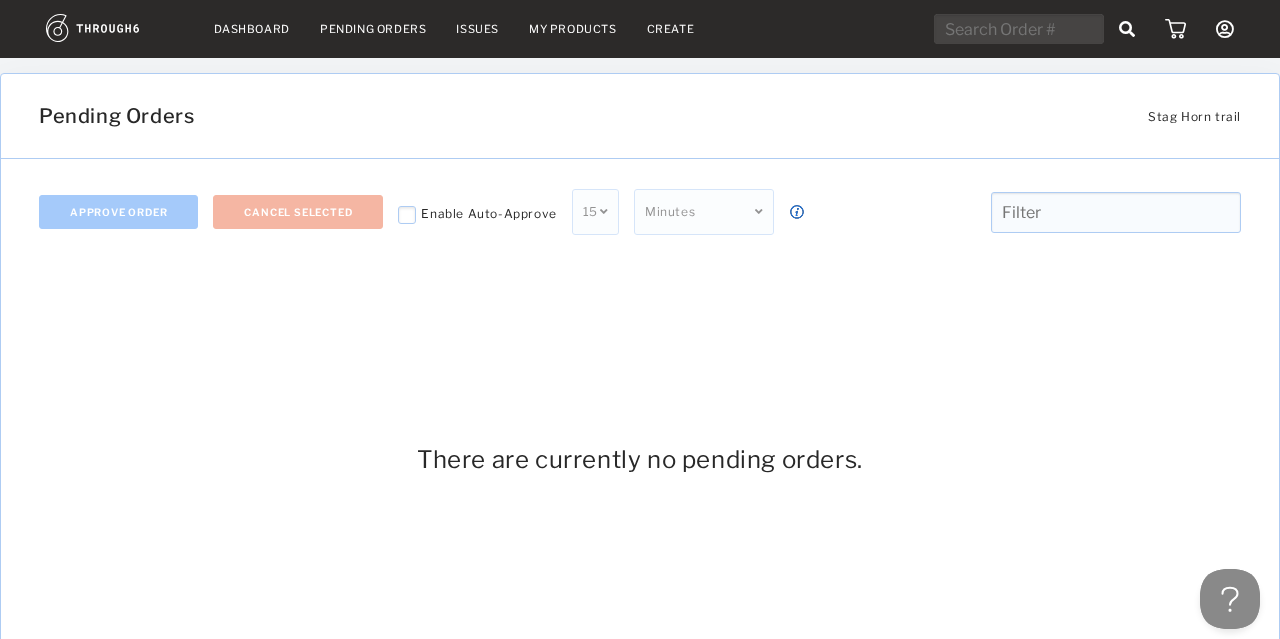 click on "Issues" at bounding box center (477, 29) 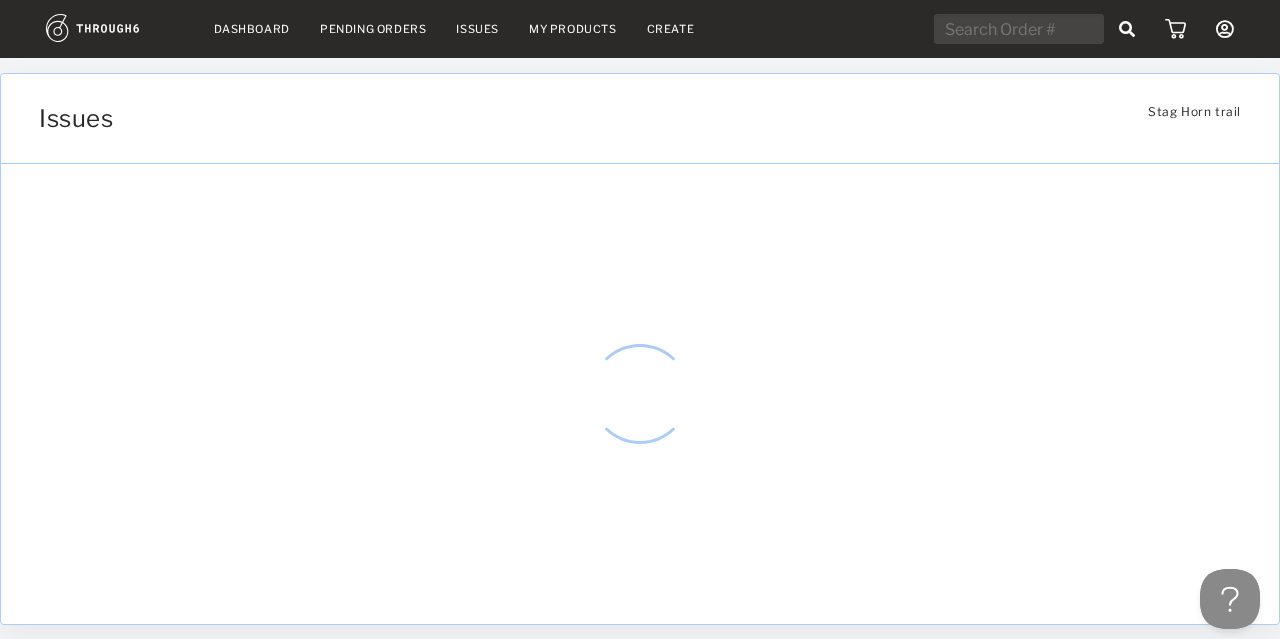 scroll, scrollTop: 0, scrollLeft: 0, axis: both 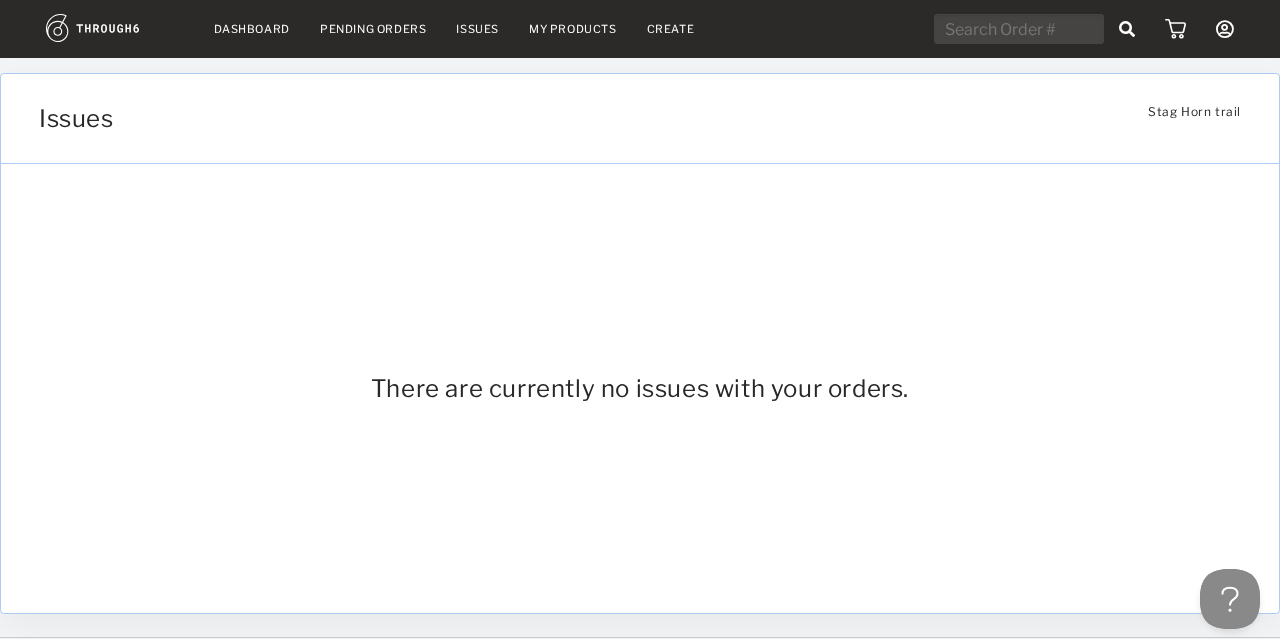 click on "Dashboard" at bounding box center [252, 29] 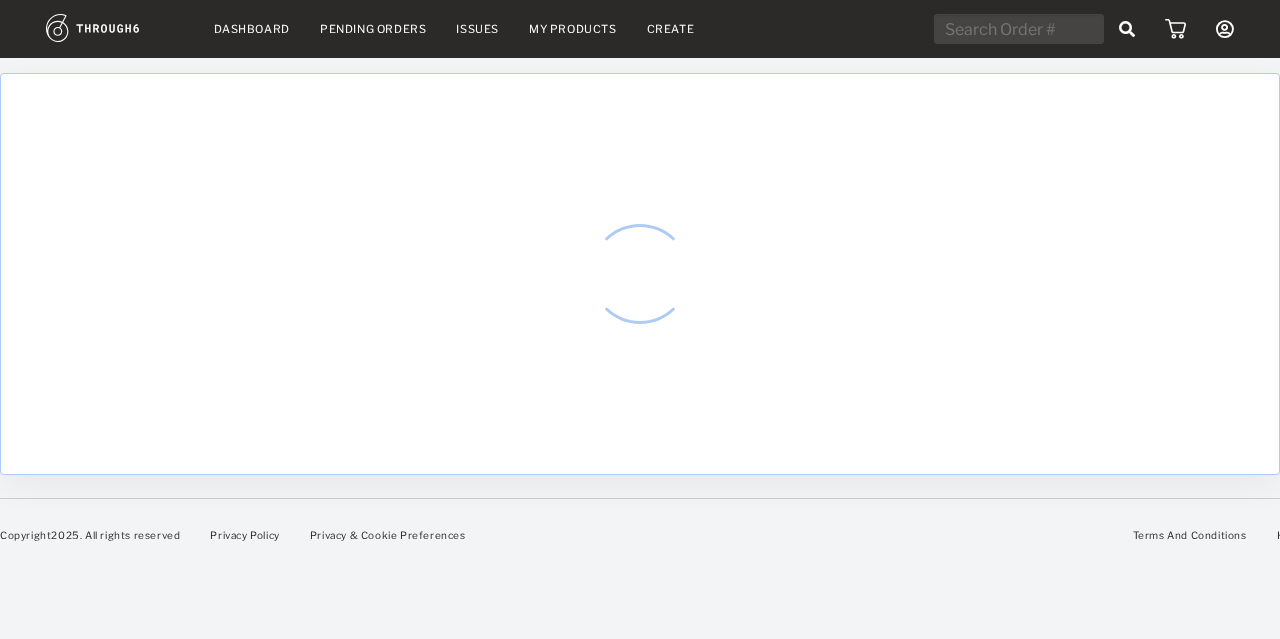 scroll, scrollTop: 0, scrollLeft: 0, axis: both 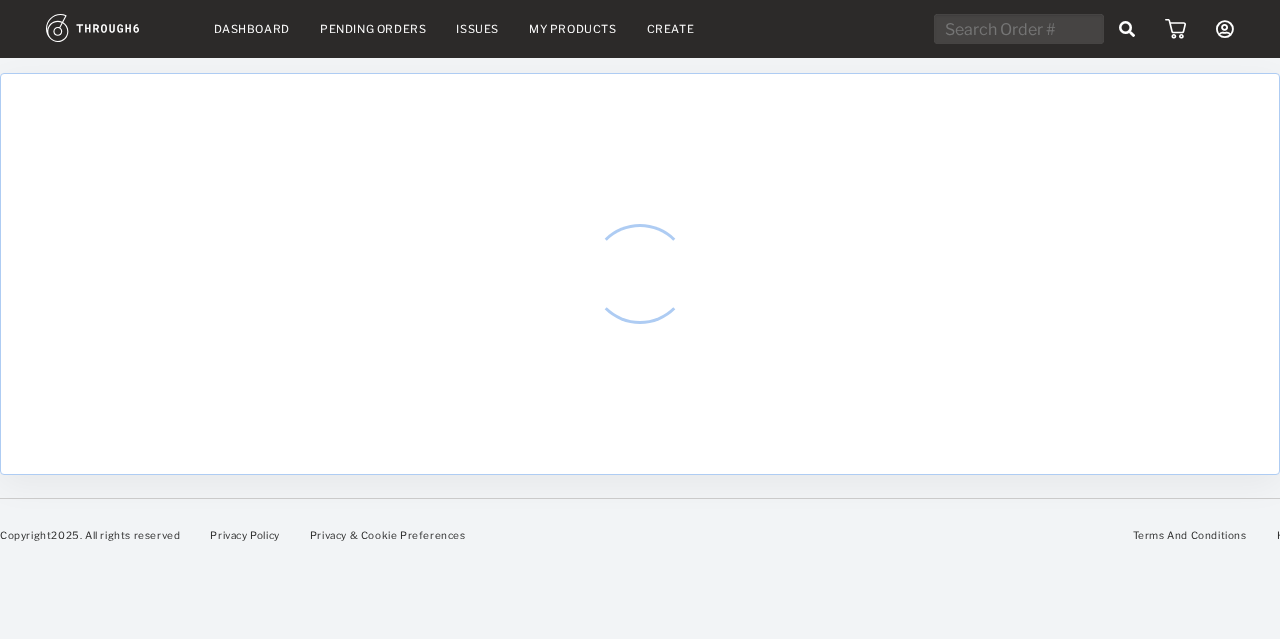 select on "6" 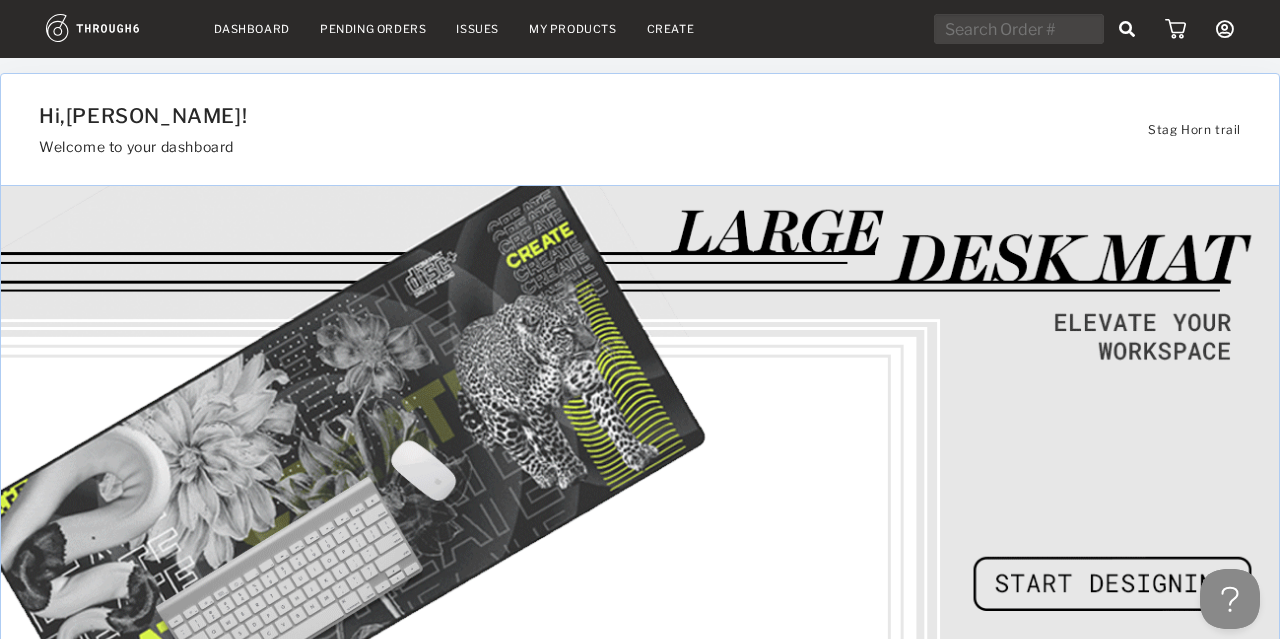 scroll, scrollTop: 0, scrollLeft: 0, axis: both 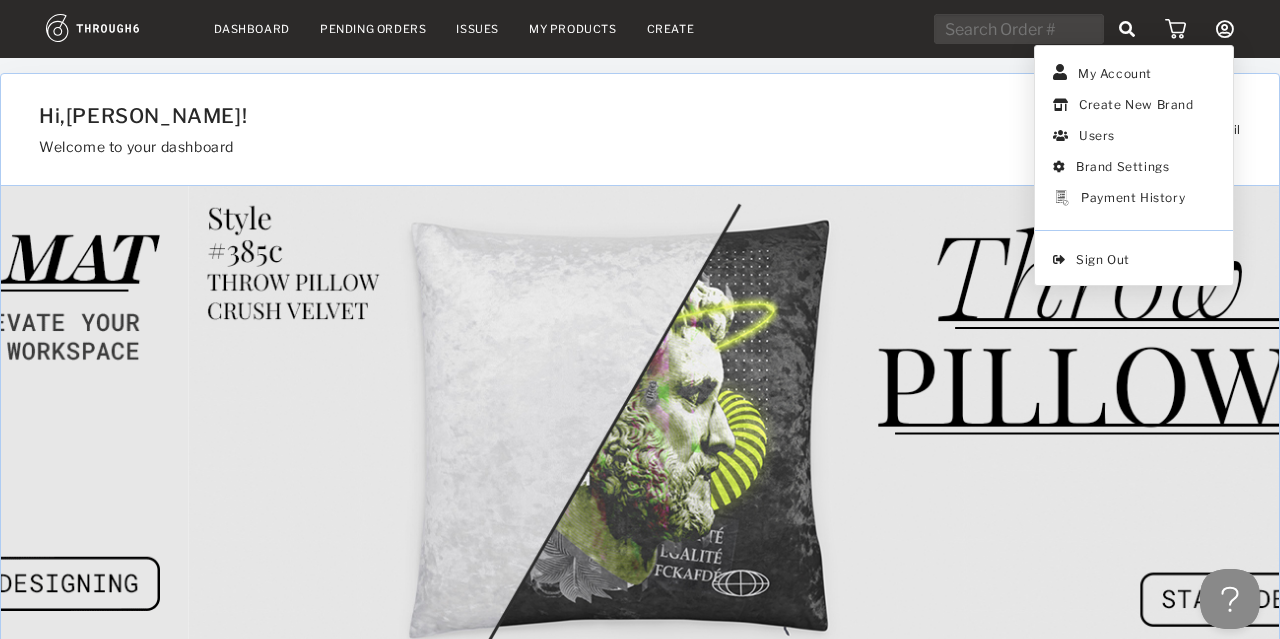 click at bounding box center (1225, 29) 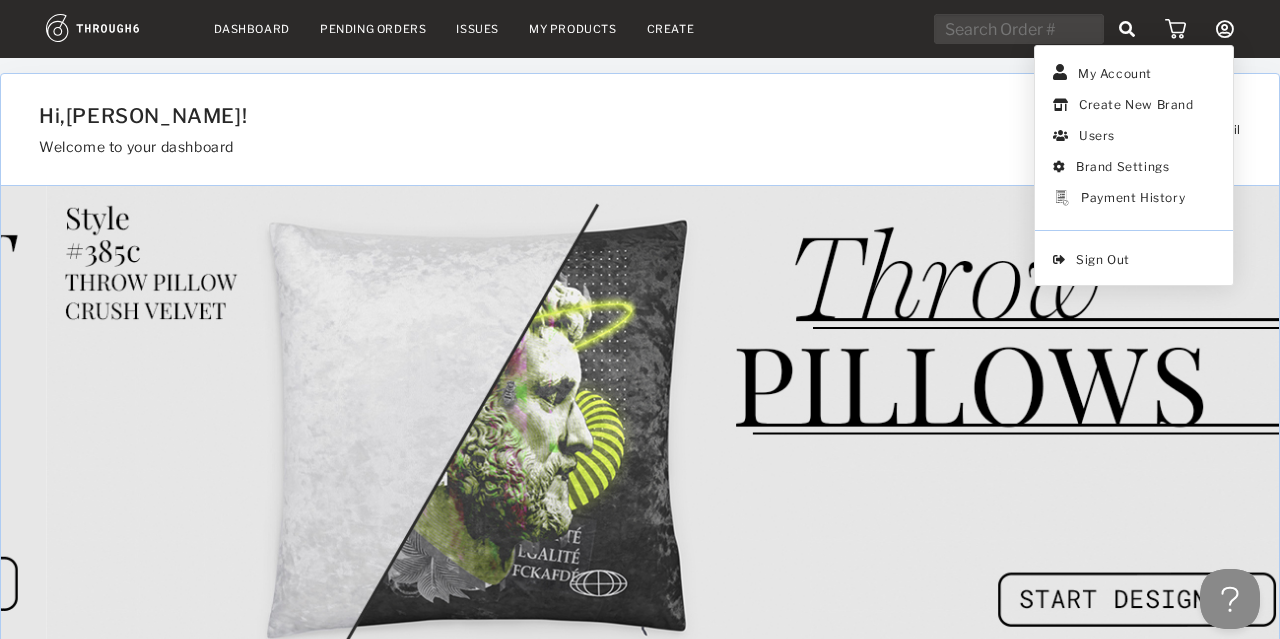 click at bounding box center [1225, 29] 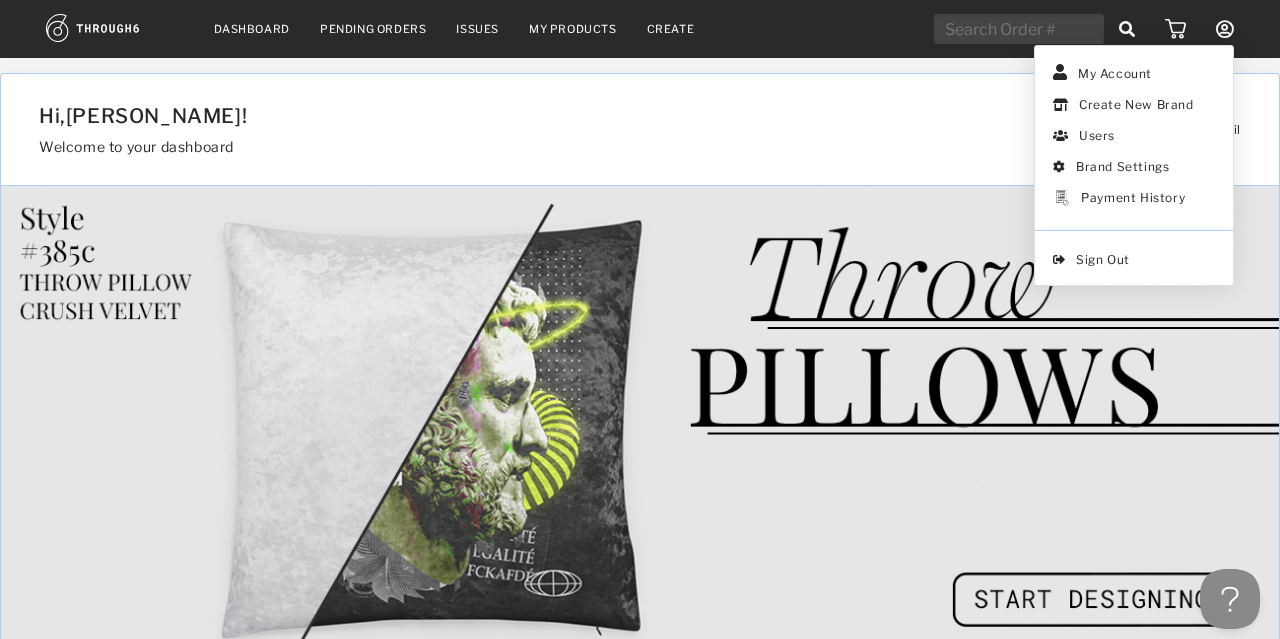 click at bounding box center (1225, 29) 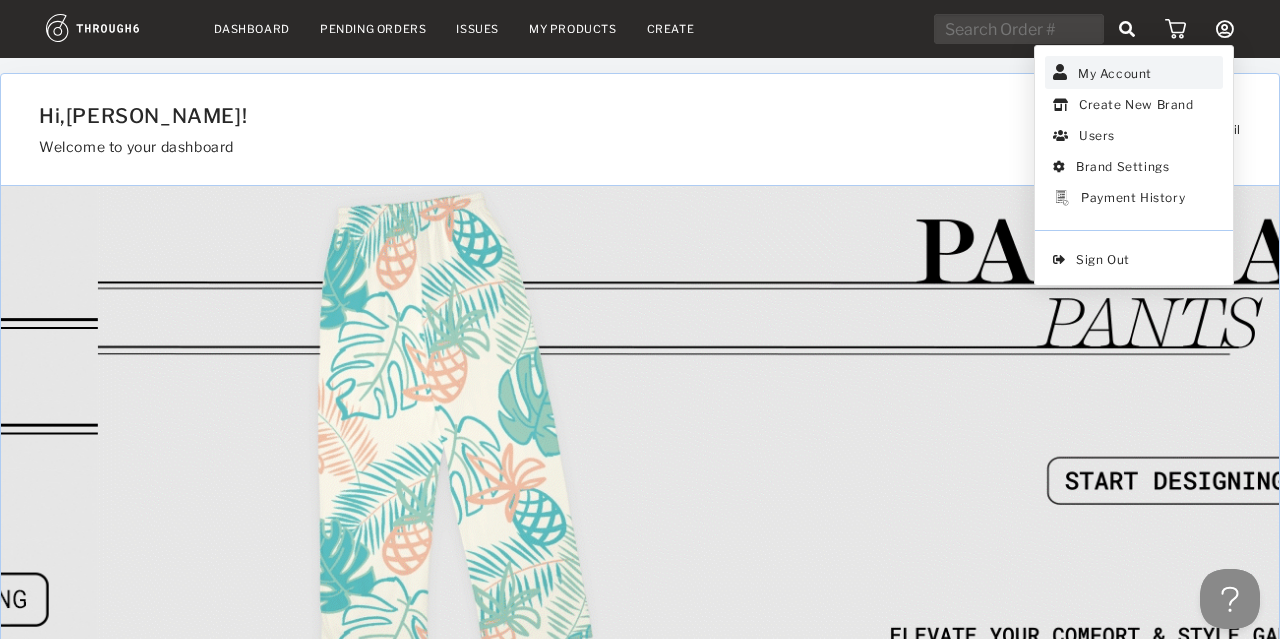click on "My Account" at bounding box center [1134, 72] 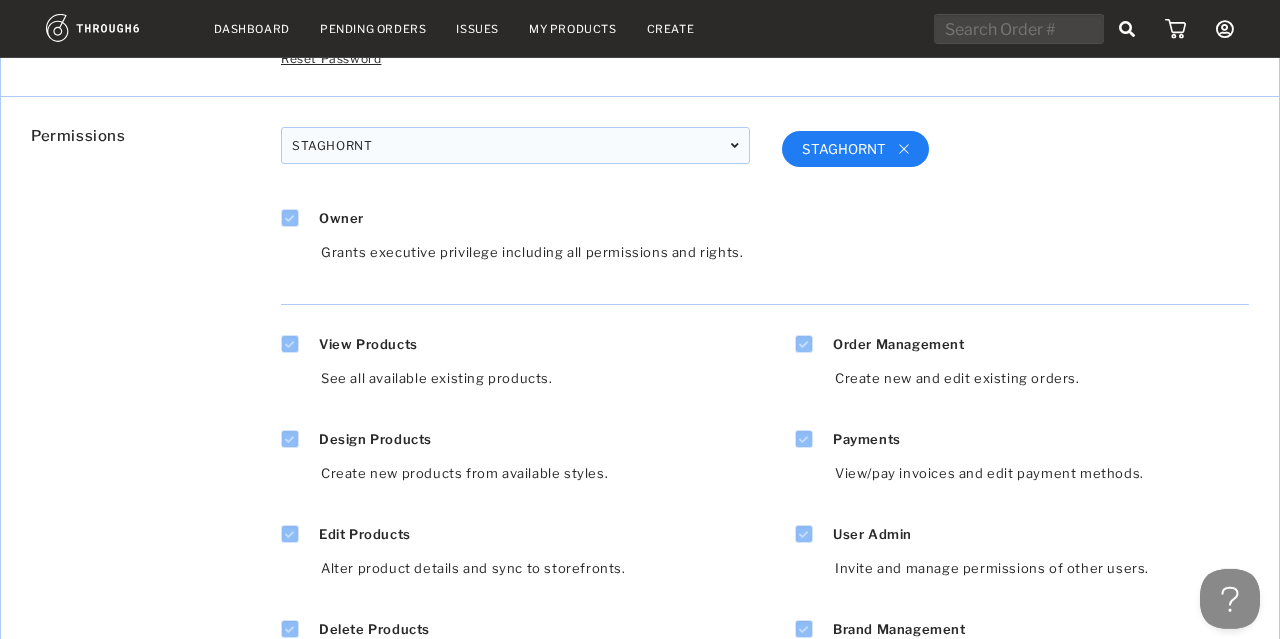 scroll, scrollTop: 270, scrollLeft: 0, axis: vertical 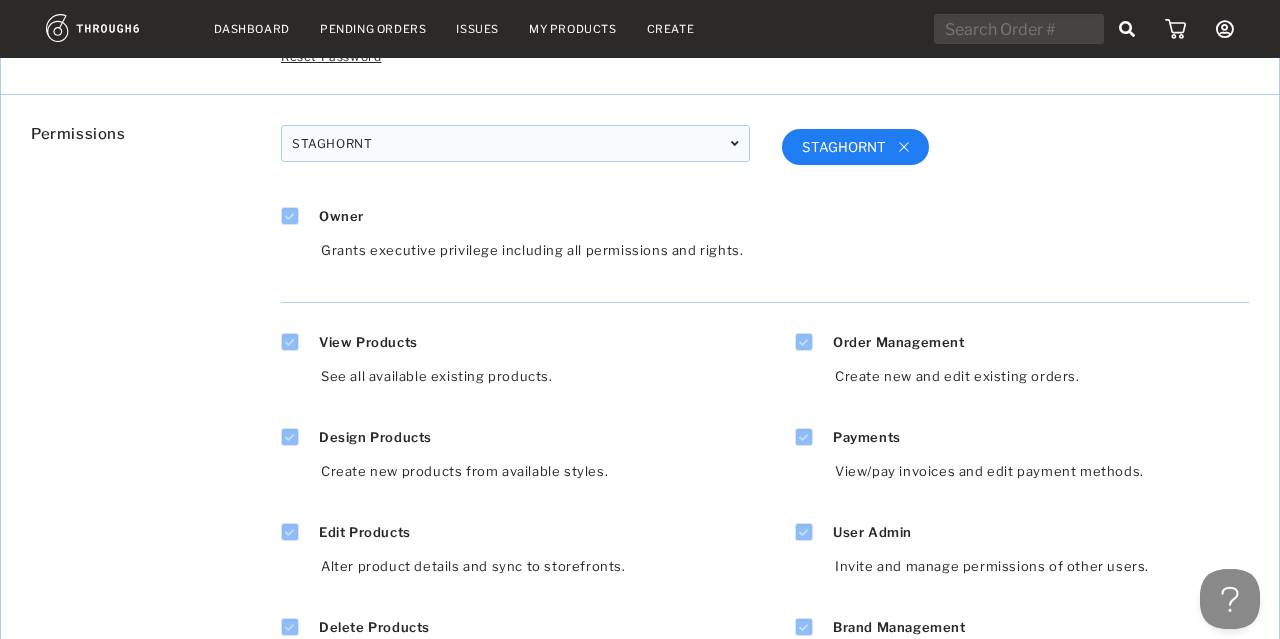 click on "View Products" at bounding box center [368, 342] 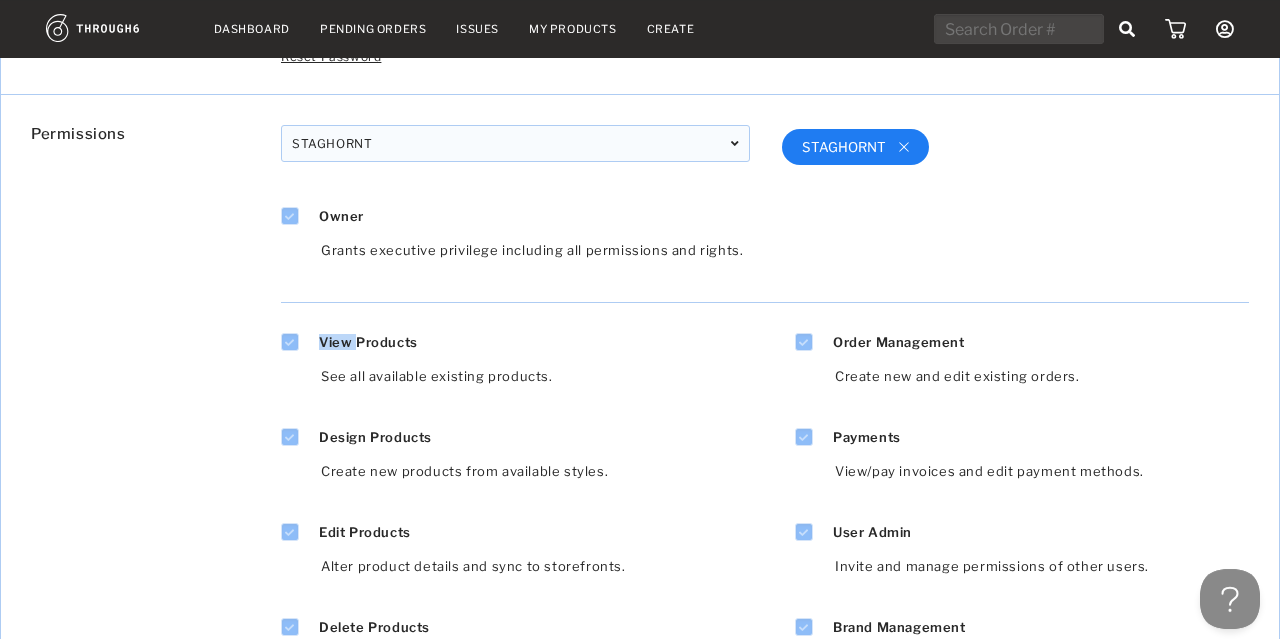 click on "View Products" at bounding box center [368, 342] 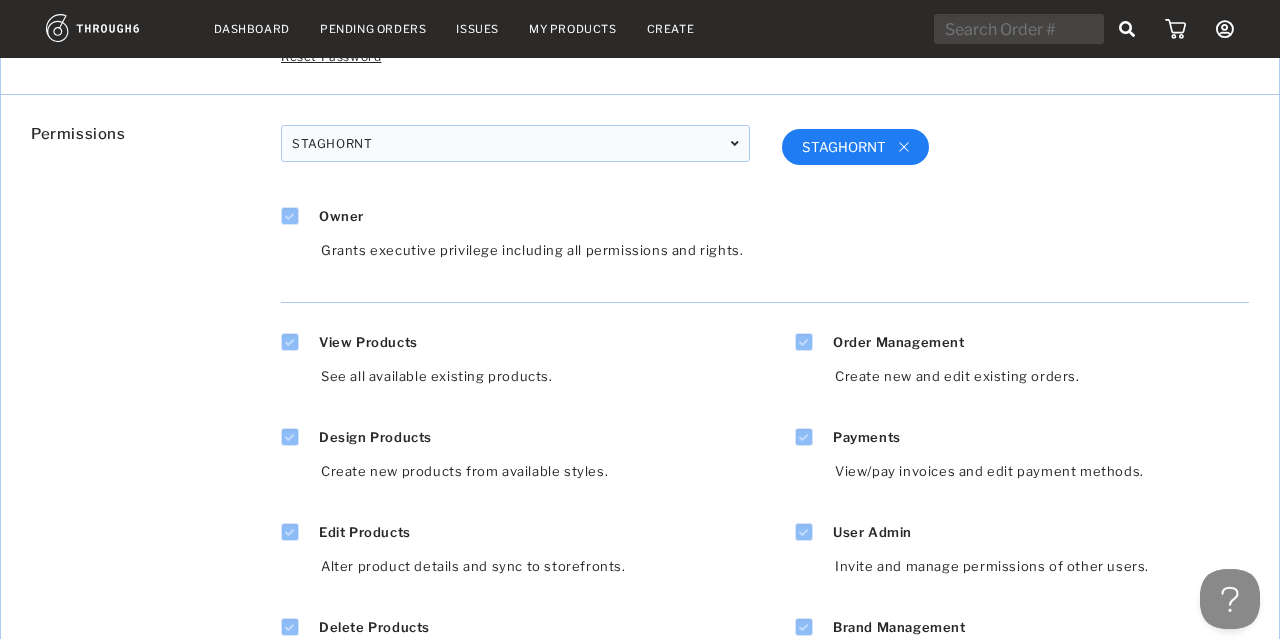click on "View Products" at bounding box center [368, 342] 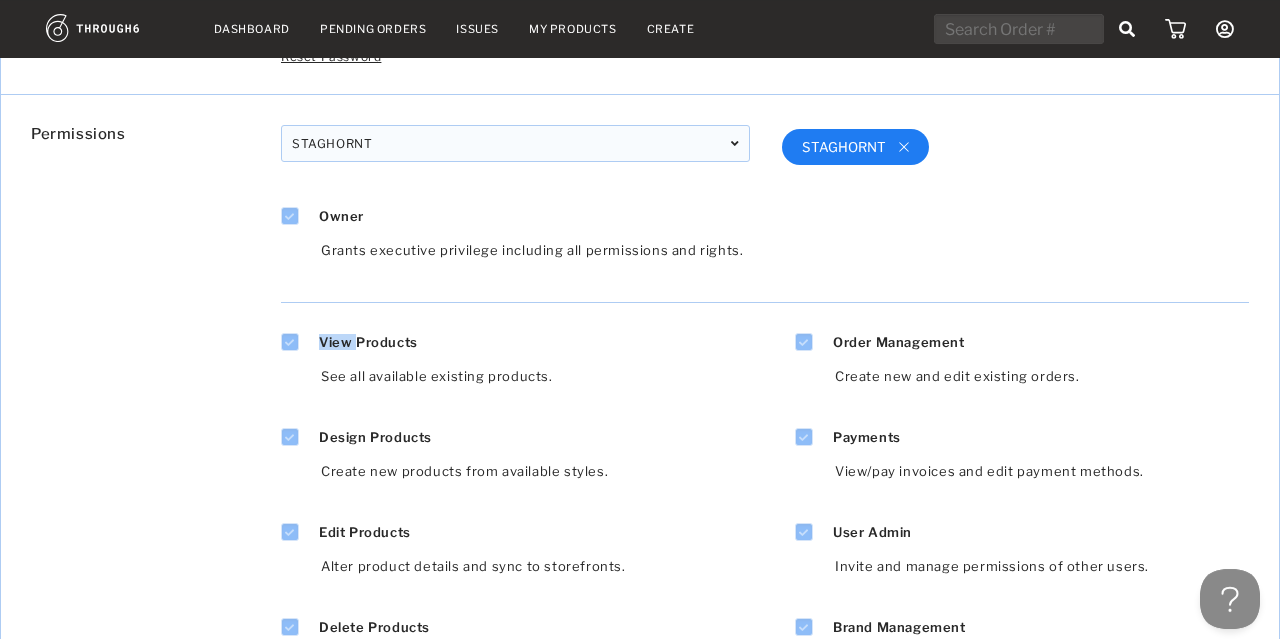 click on "View Products" at bounding box center [368, 342] 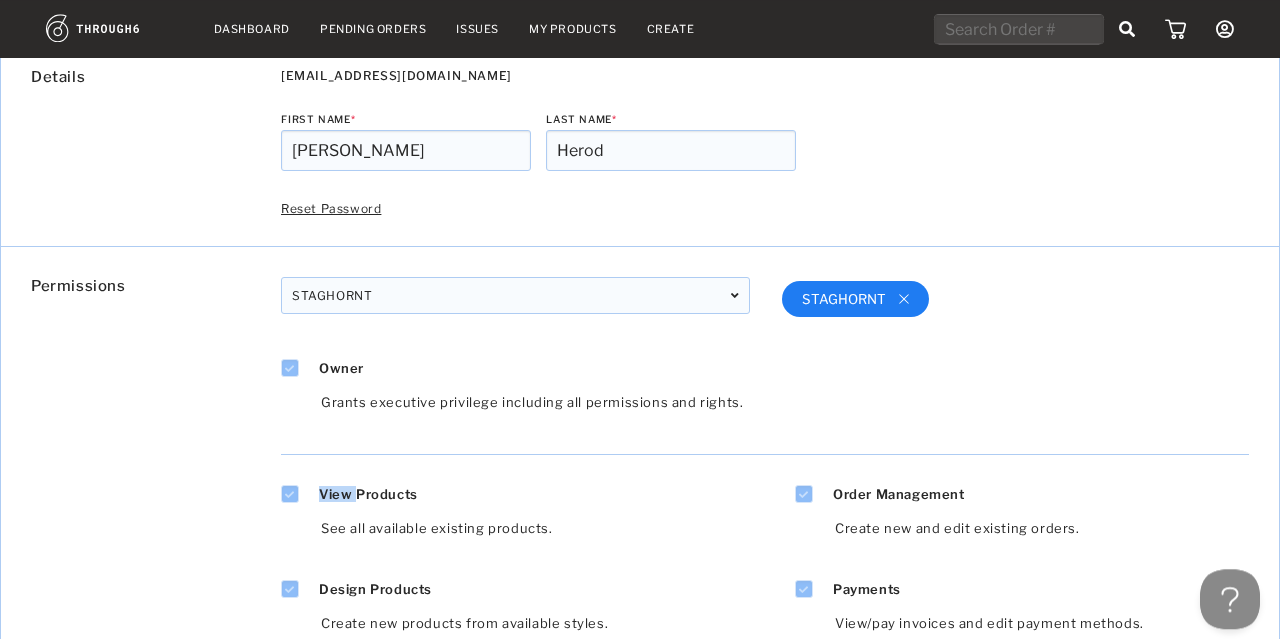 scroll, scrollTop: 94, scrollLeft: 0, axis: vertical 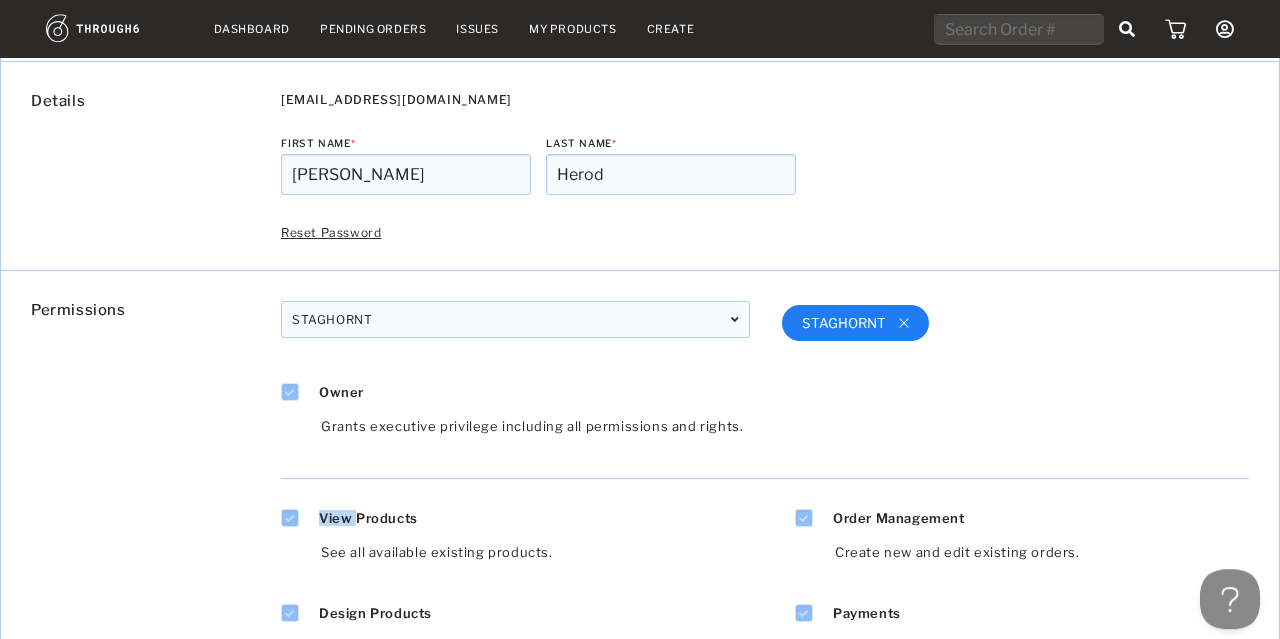 click on "My Products" at bounding box center [573, 29] 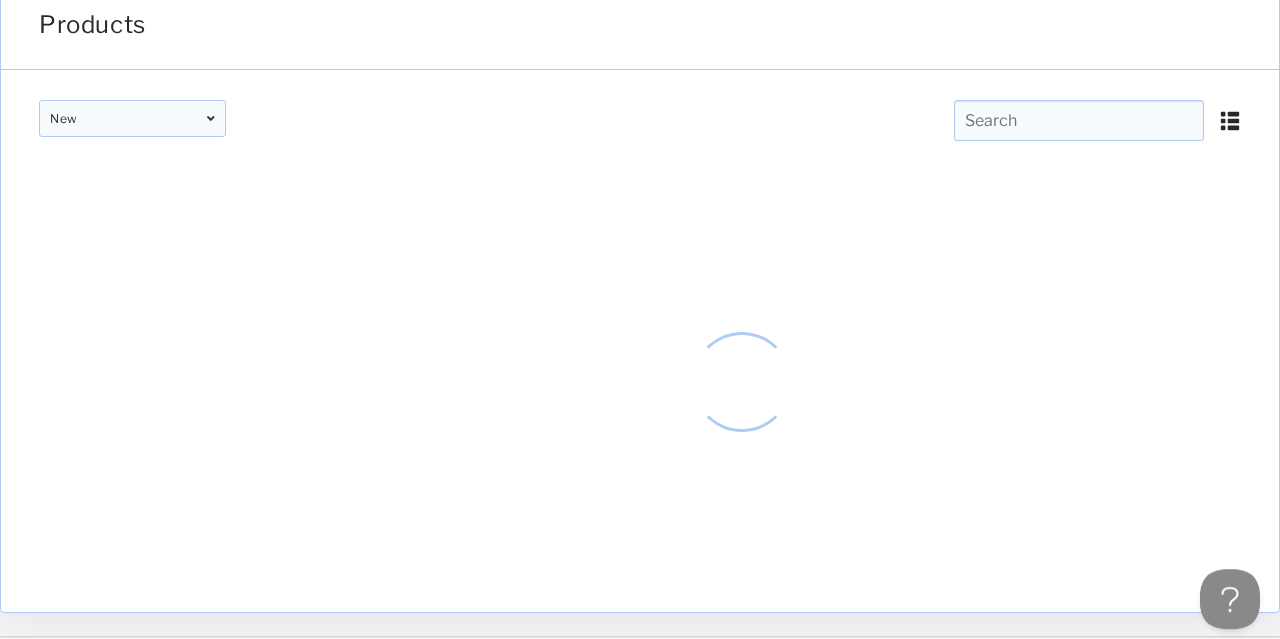 scroll, scrollTop: 0, scrollLeft: 0, axis: both 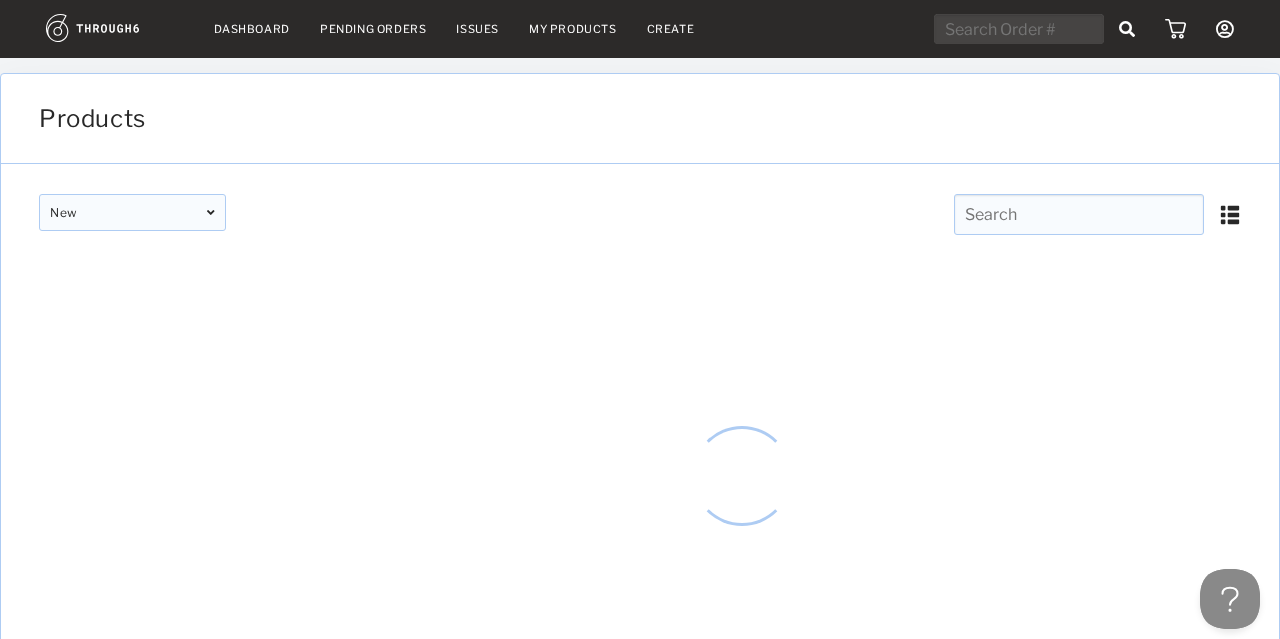 click on "My Products" at bounding box center [573, 29] 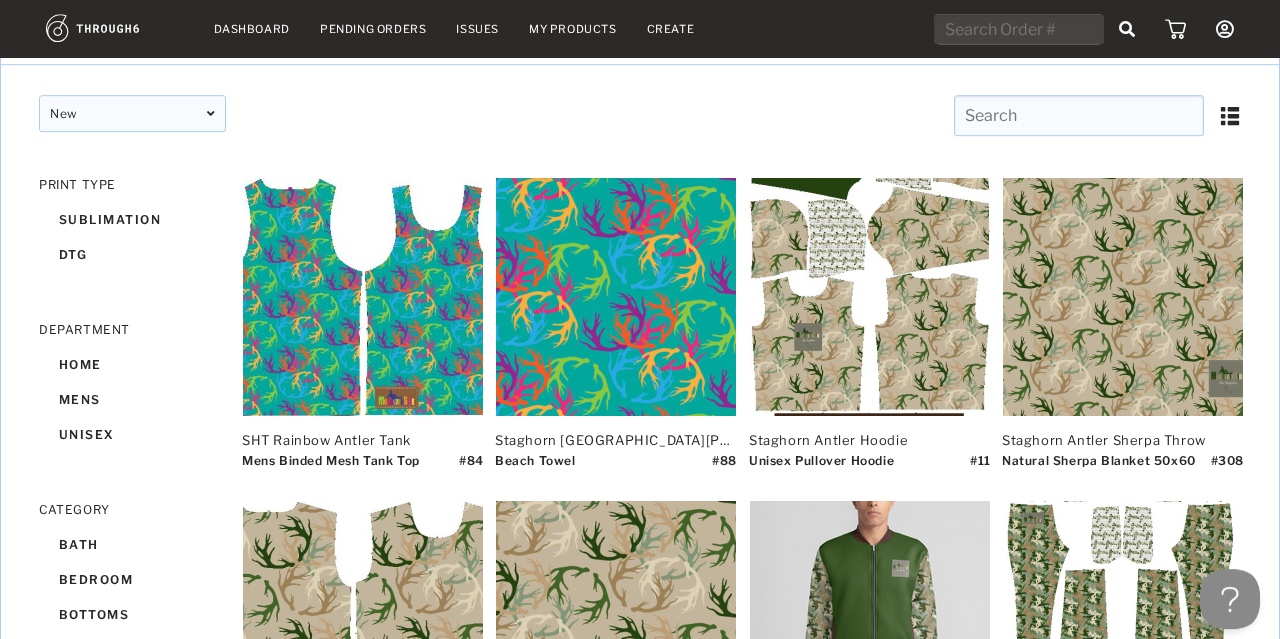 scroll, scrollTop: 100, scrollLeft: 0, axis: vertical 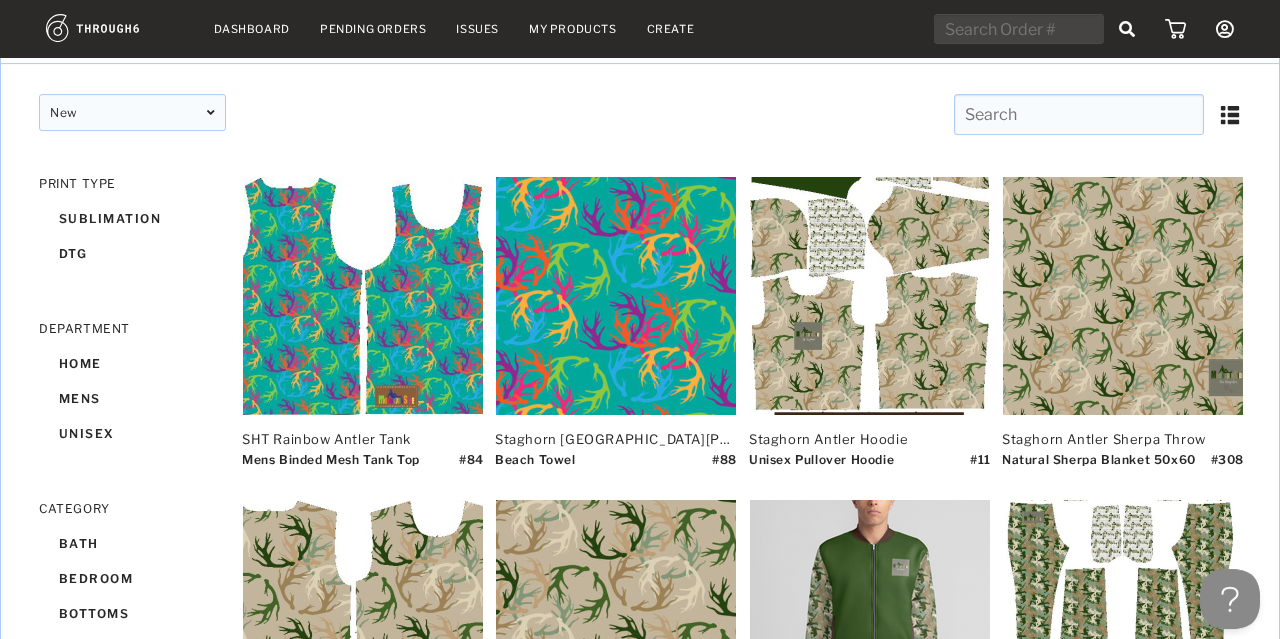 click on "Dashboard   Pending Orders Issues My Products Create  My Account  Create New Brand  Users  Brand Settings Payment History  Sign Out" at bounding box center [640, 29] 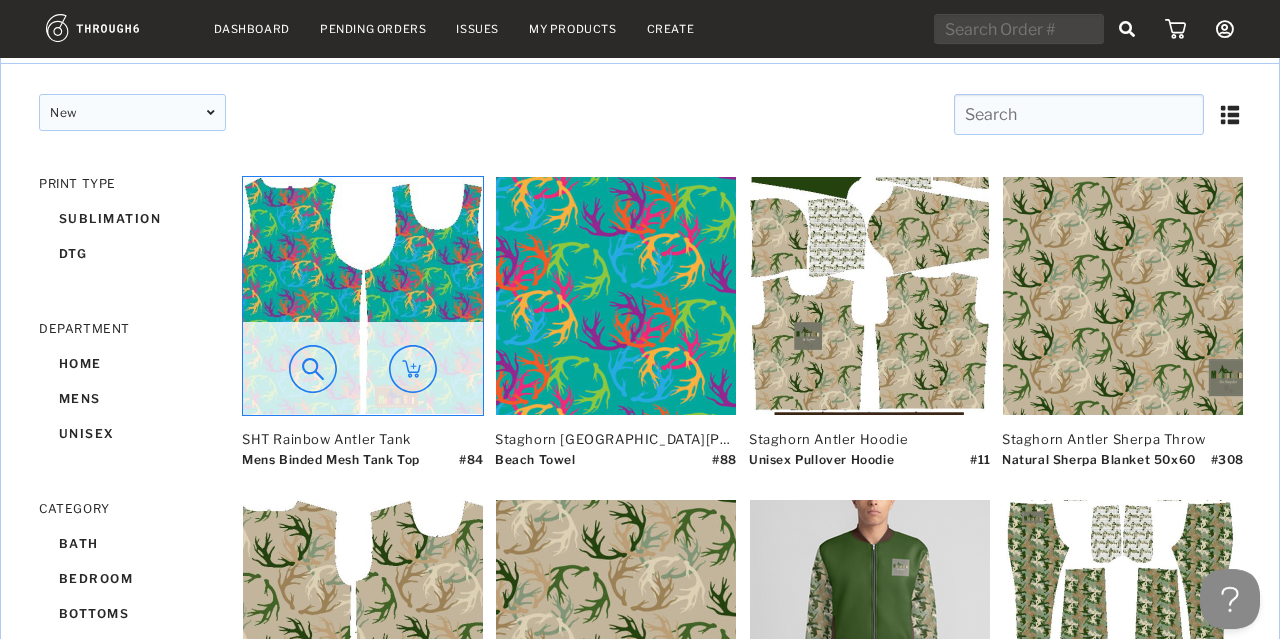click at bounding box center [363, 296] 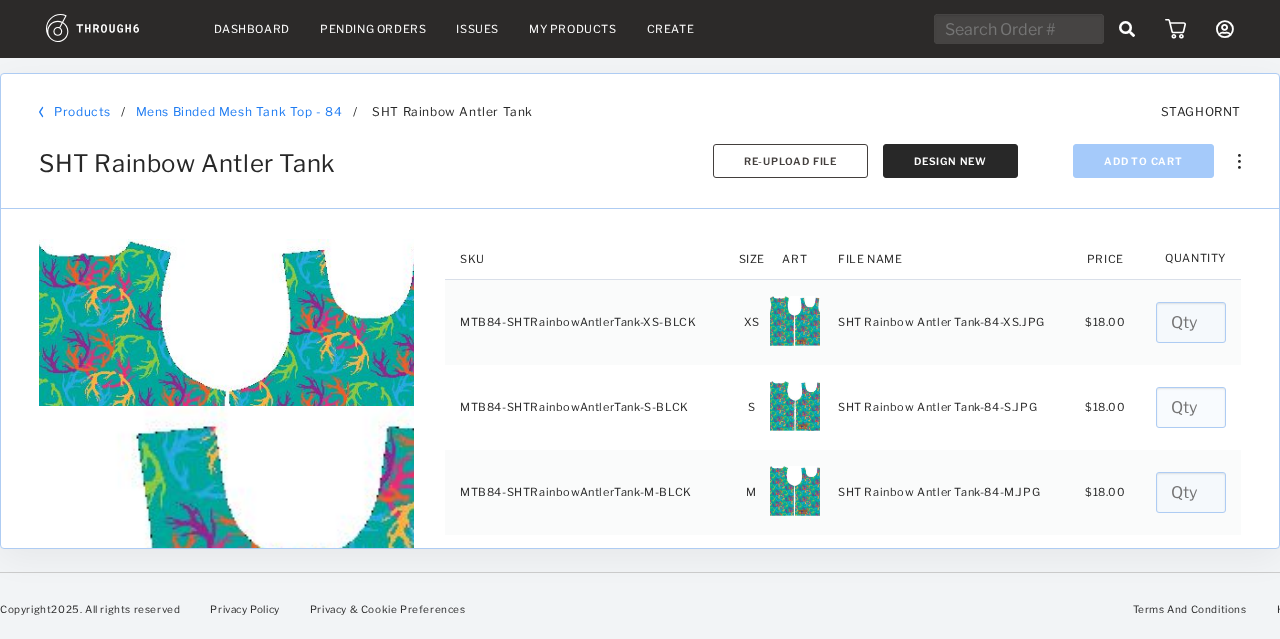 scroll, scrollTop: 0, scrollLeft: 0, axis: both 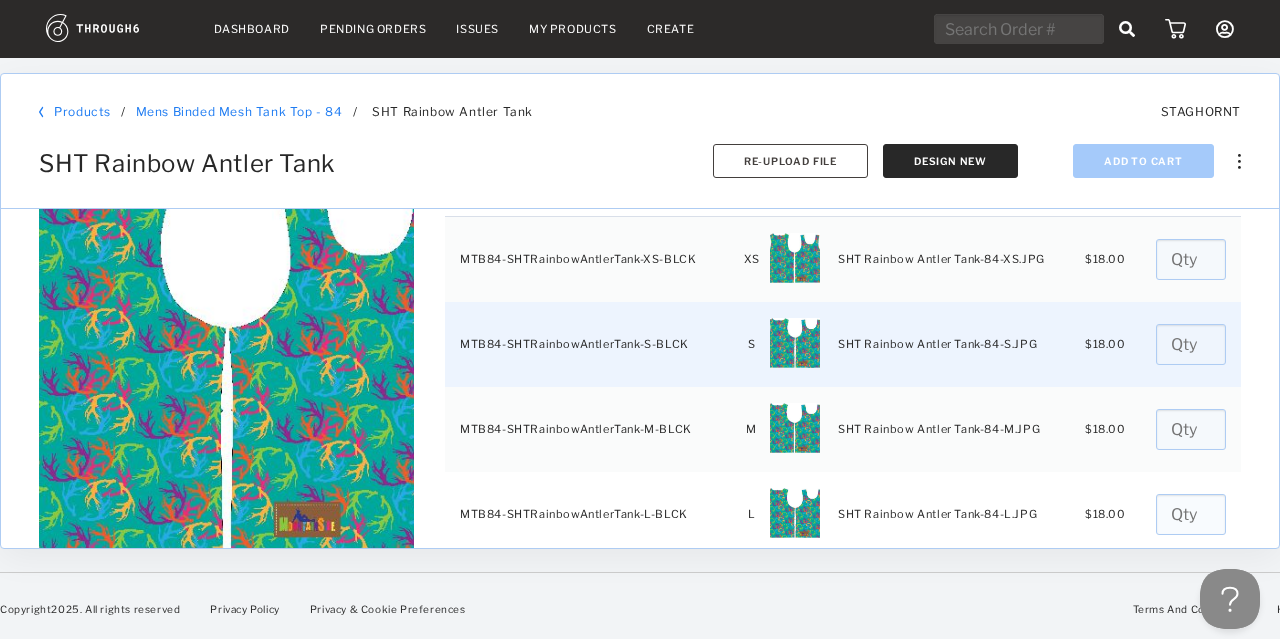click at bounding box center (1191, 344) 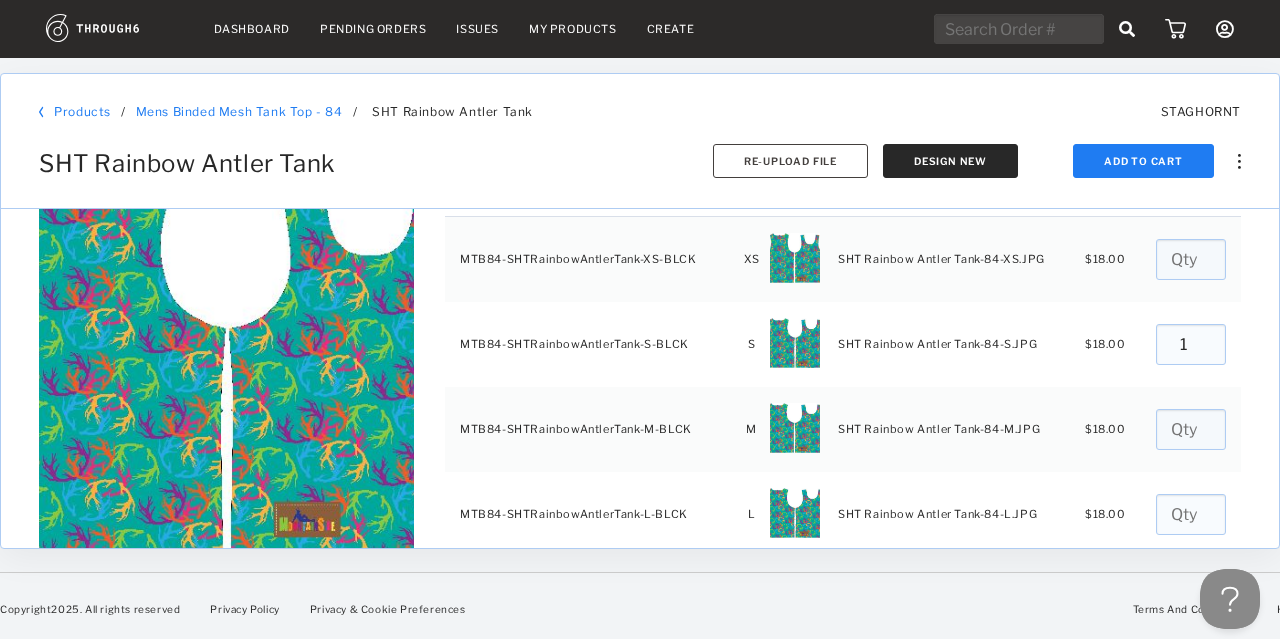 type on "1" 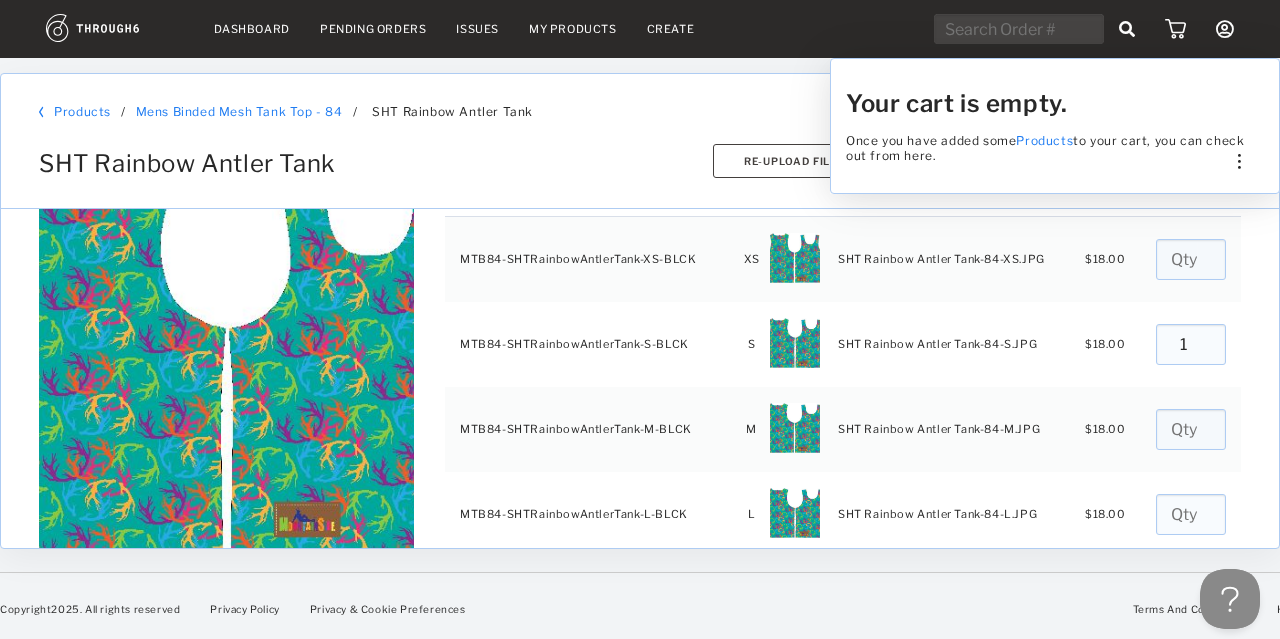 click on "Your cart is empty. Once you have added some  Products  to your cart, you can check out from here." at bounding box center [640, 319] 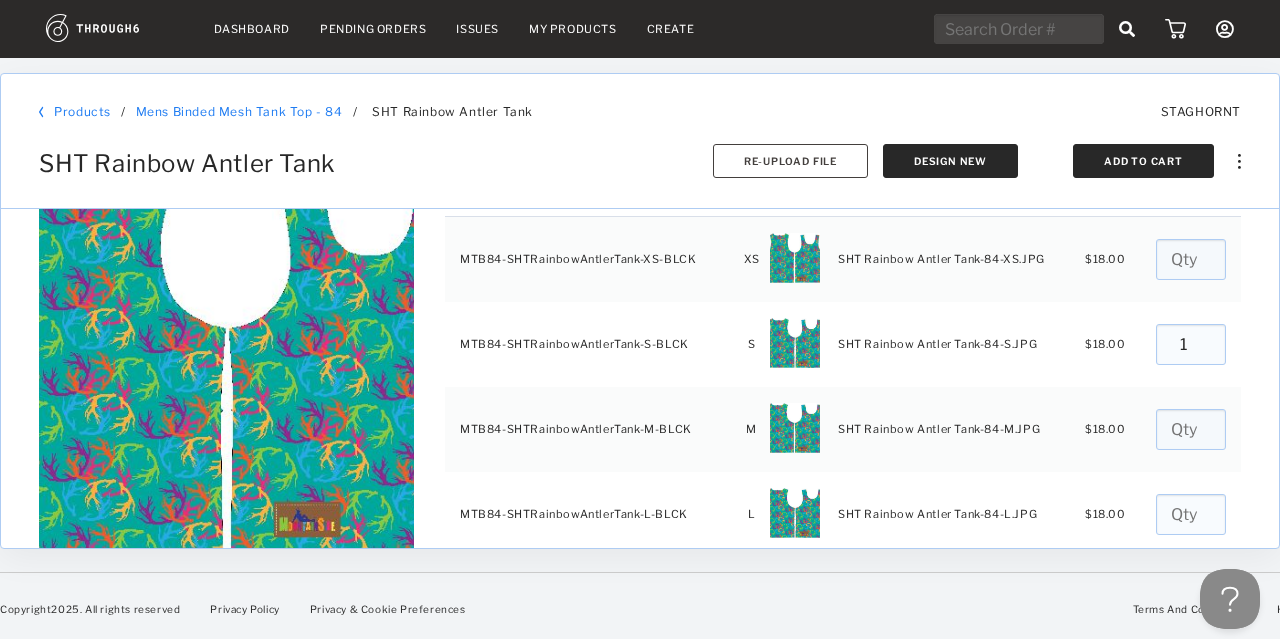 click on "Add To Cart" at bounding box center [1143, 161] 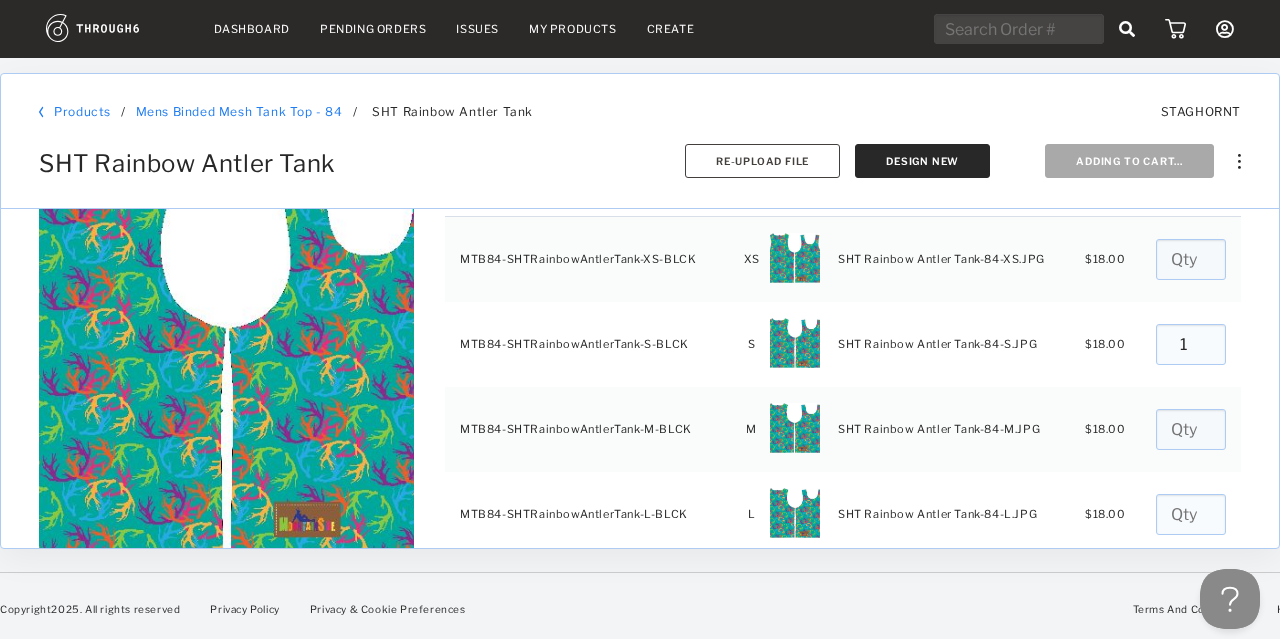 type on "0" 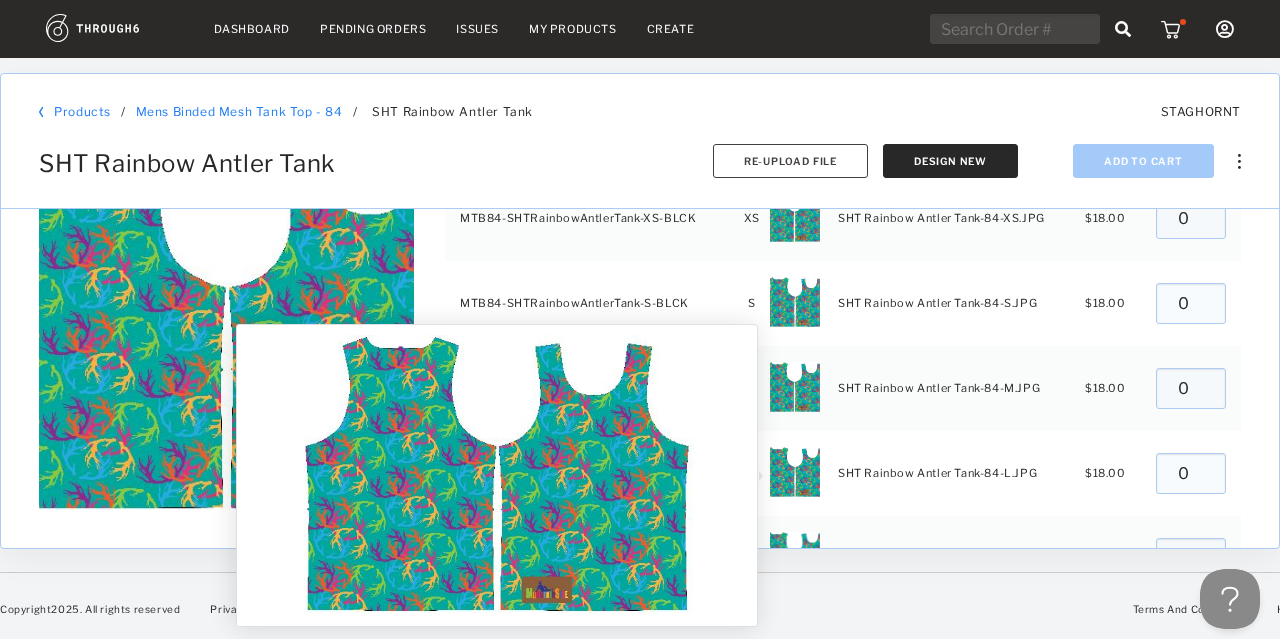 scroll, scrollTop: 0, scrollLeft: 0, axis: both 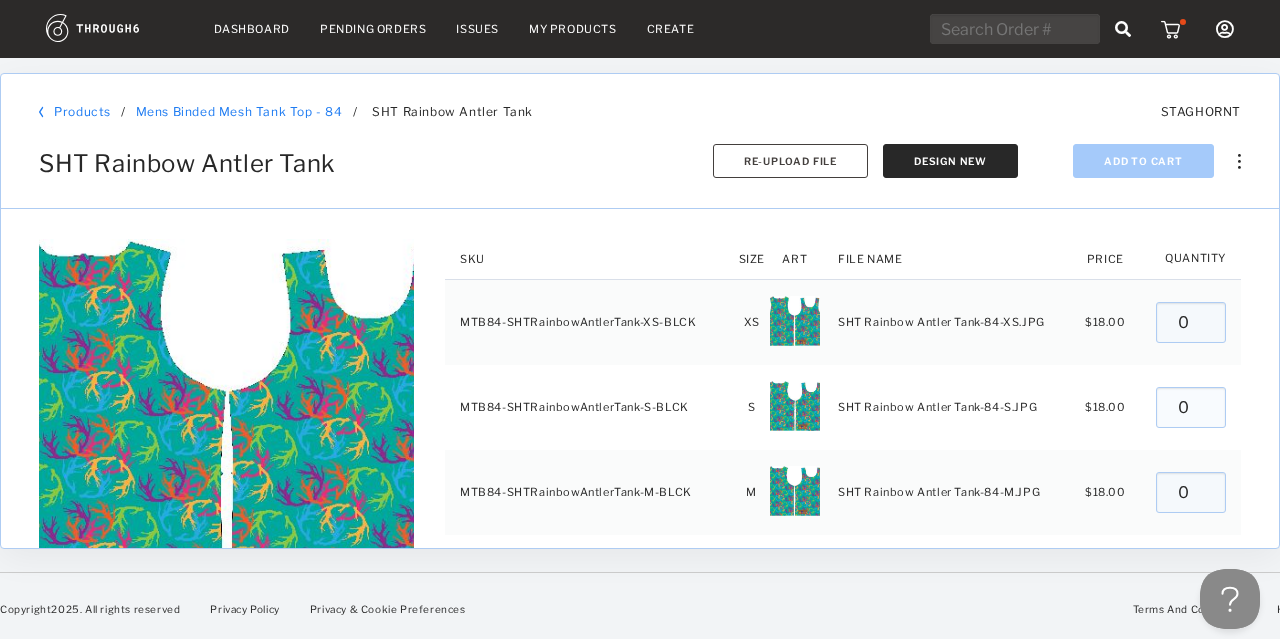click on "My Products" at bounding box center (573, 29) 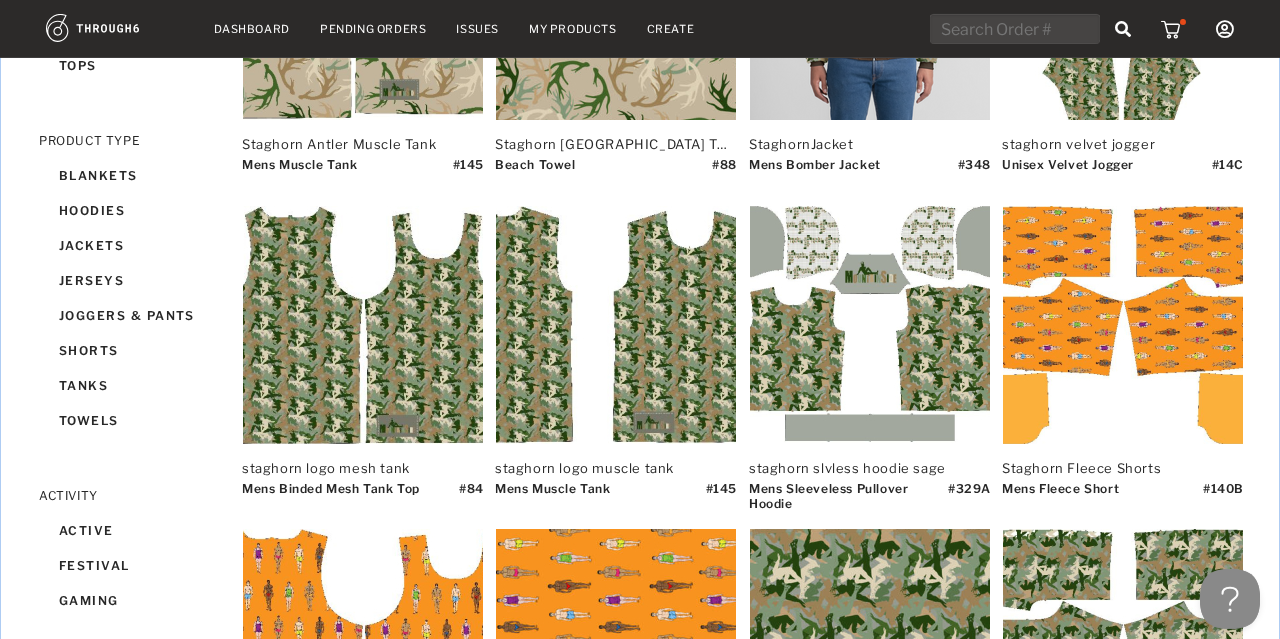 scroll, scrollTop: 732, scrollLeft: 0, axis: vertical 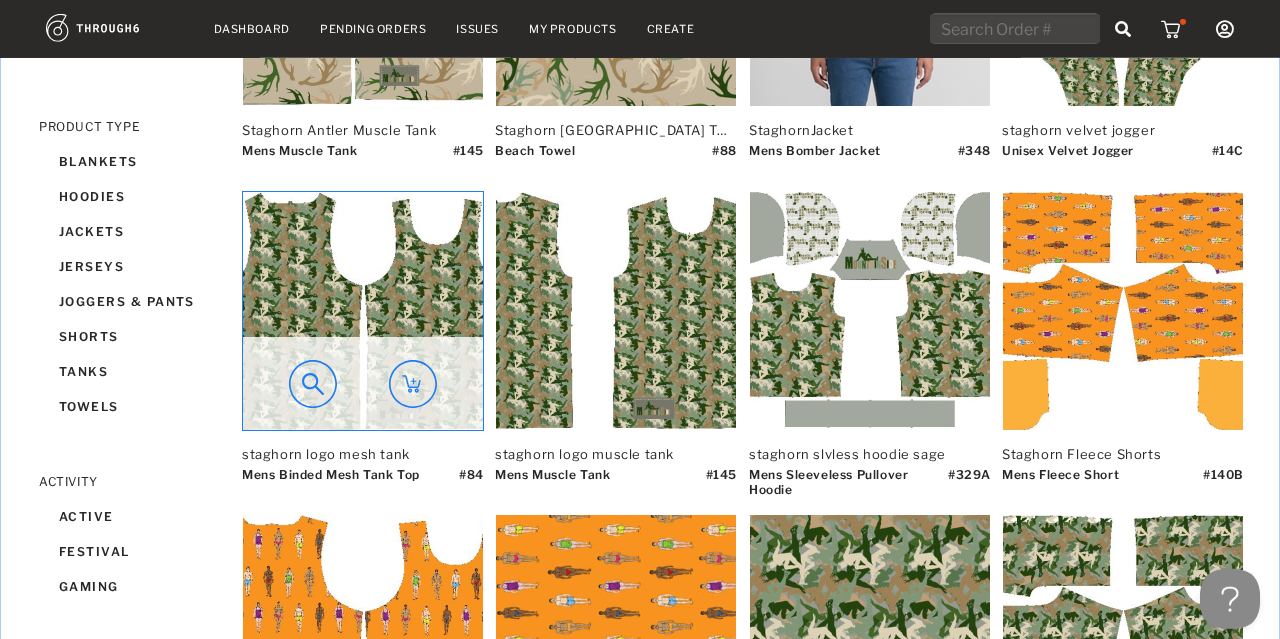 click at bounding box center (363, 311) 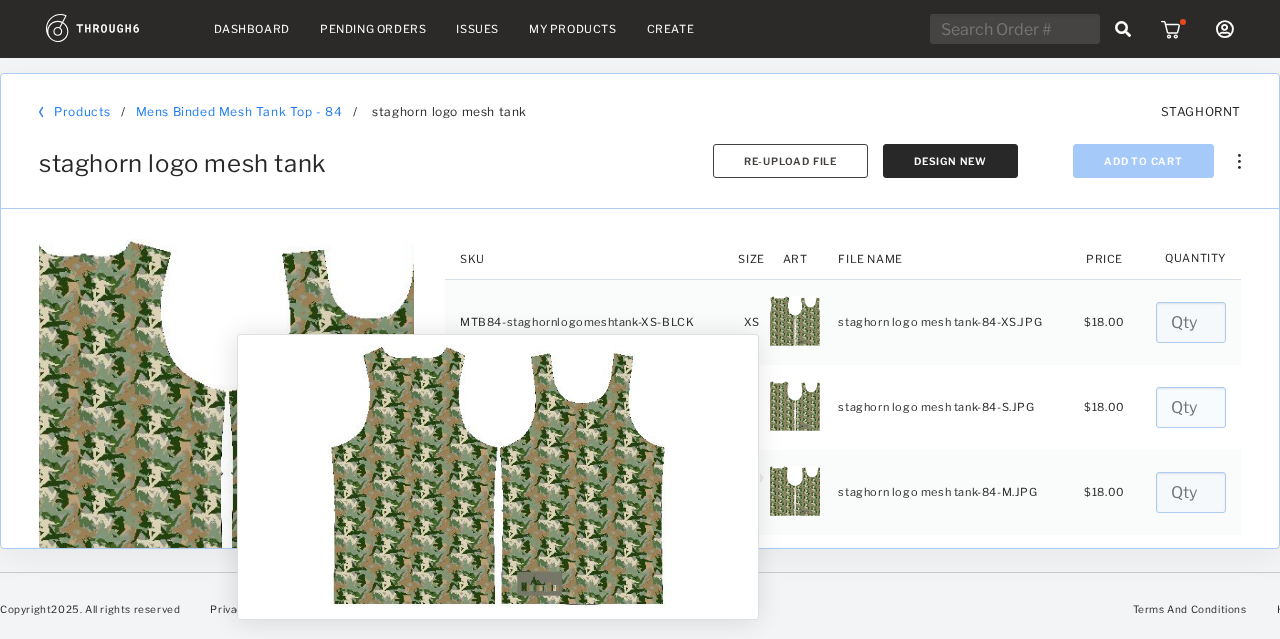 scroll, scrollTop: 0, scrollLeft: 0, axis: both 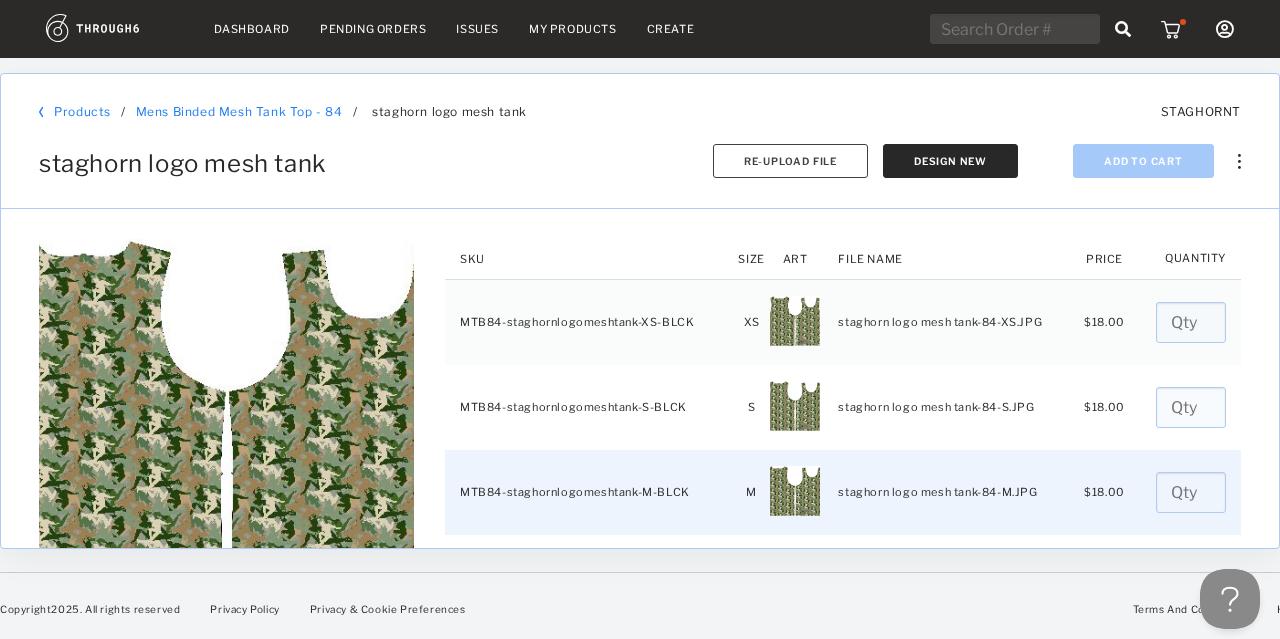 click at bounding box center (1191, 492) 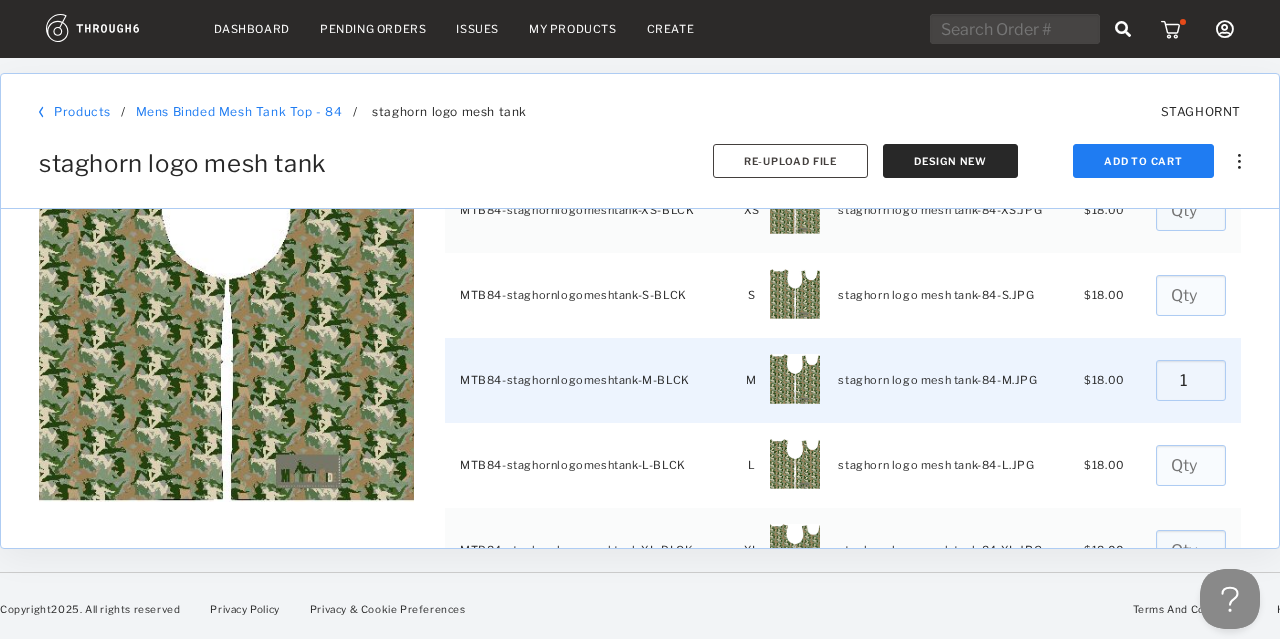 scroll, scrollTop: 113, scrollLeft: 0, axis: vertical 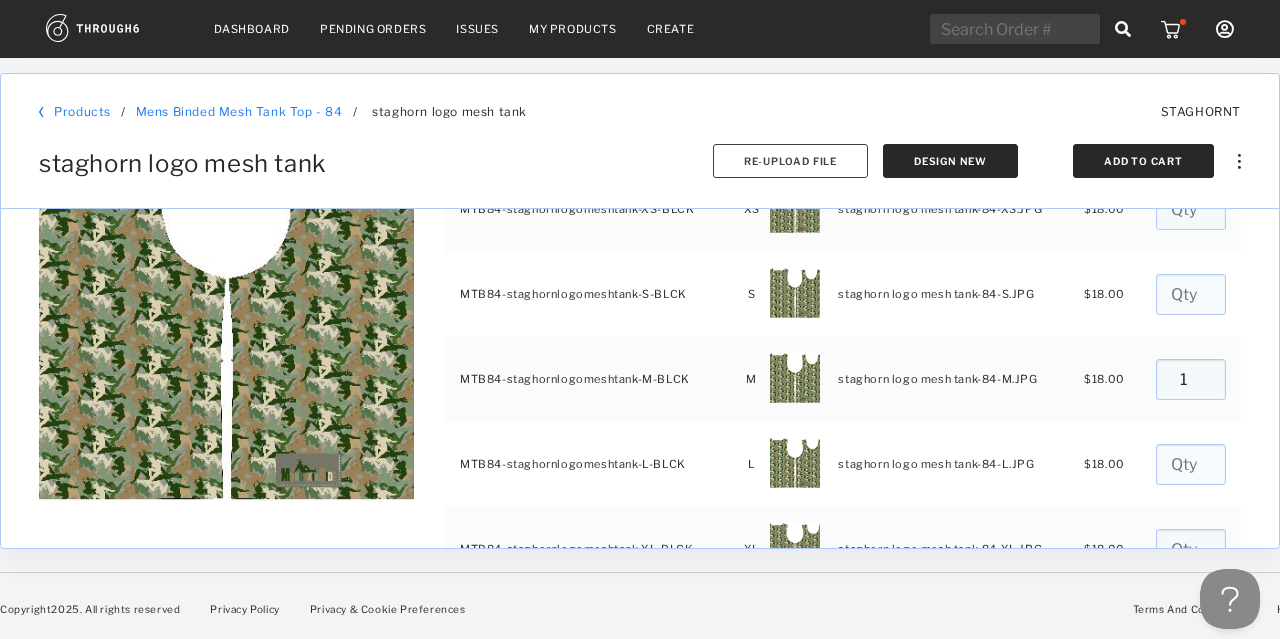 type on "1" 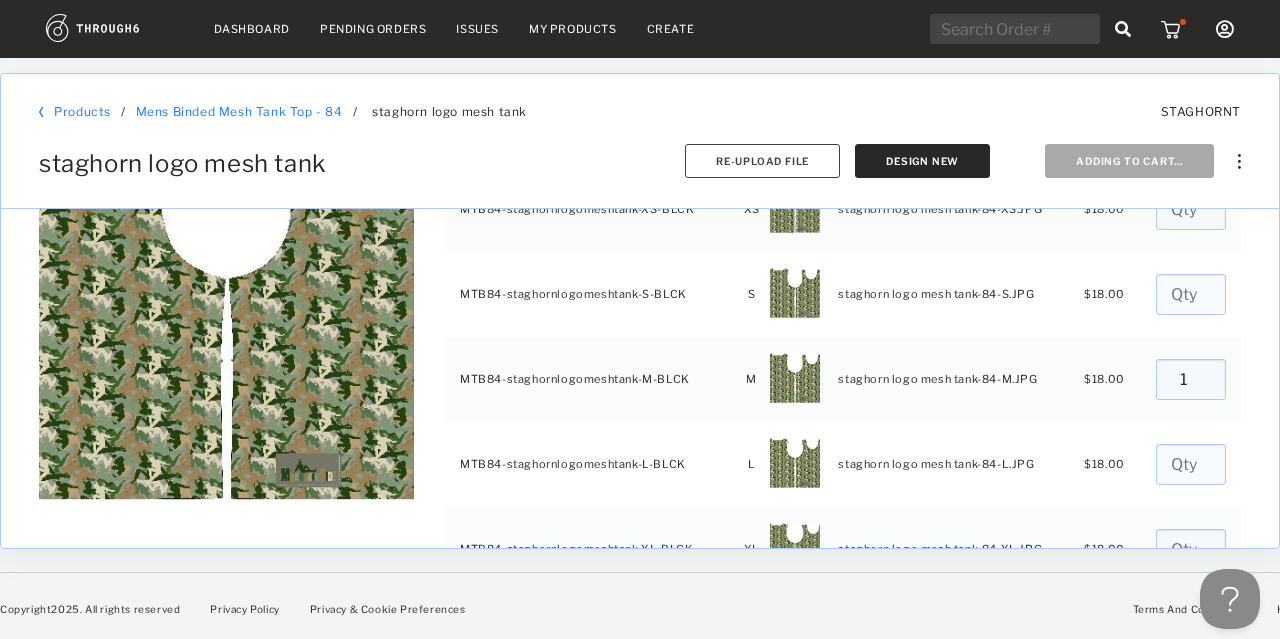 type on "0" 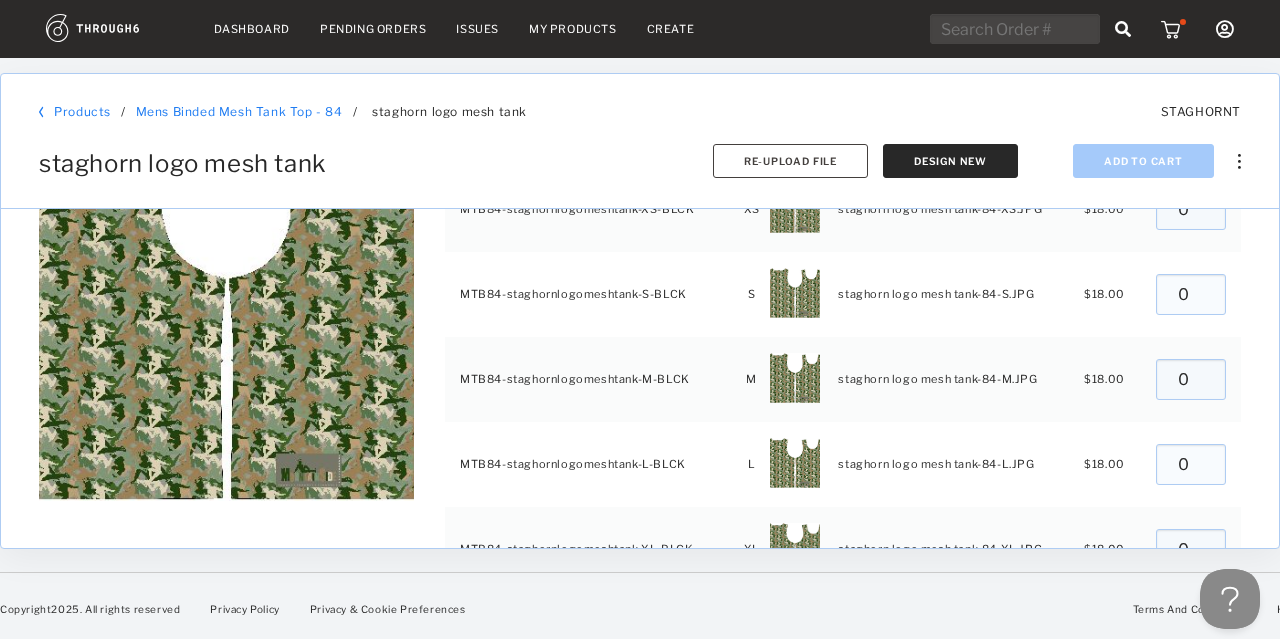 scroll, scrollTop: 0, scrollLeft: 20, axis: horizontal 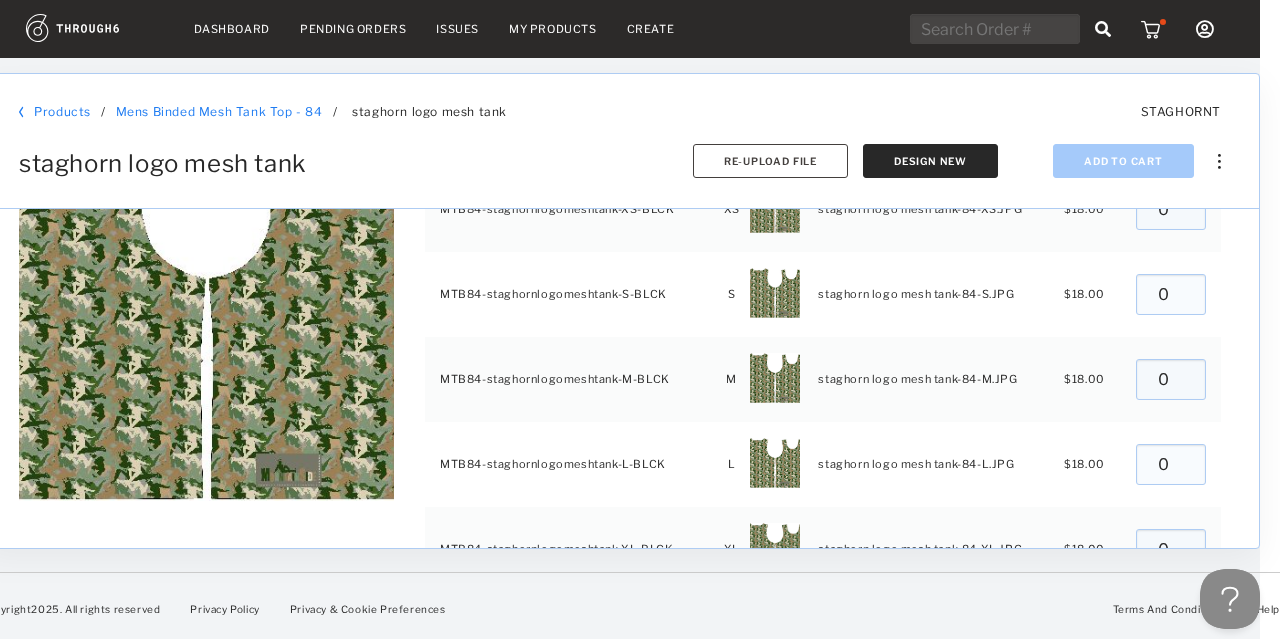 click on "Dashboard   Pending Orders Issues My Products Create  My Account  Create New Brand  Users  Brand Settings Payment History  Sign Out" at bounding box center [620, 29] 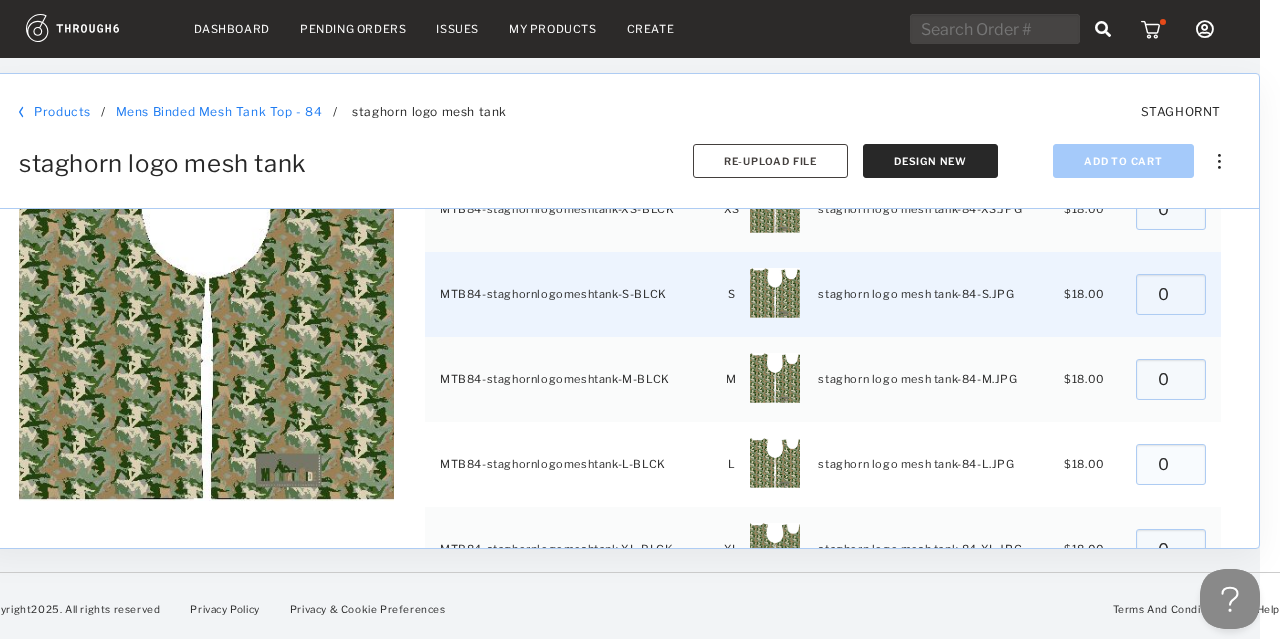 scroll, scrollTop: 0, scrollLeft: 0, axis: both 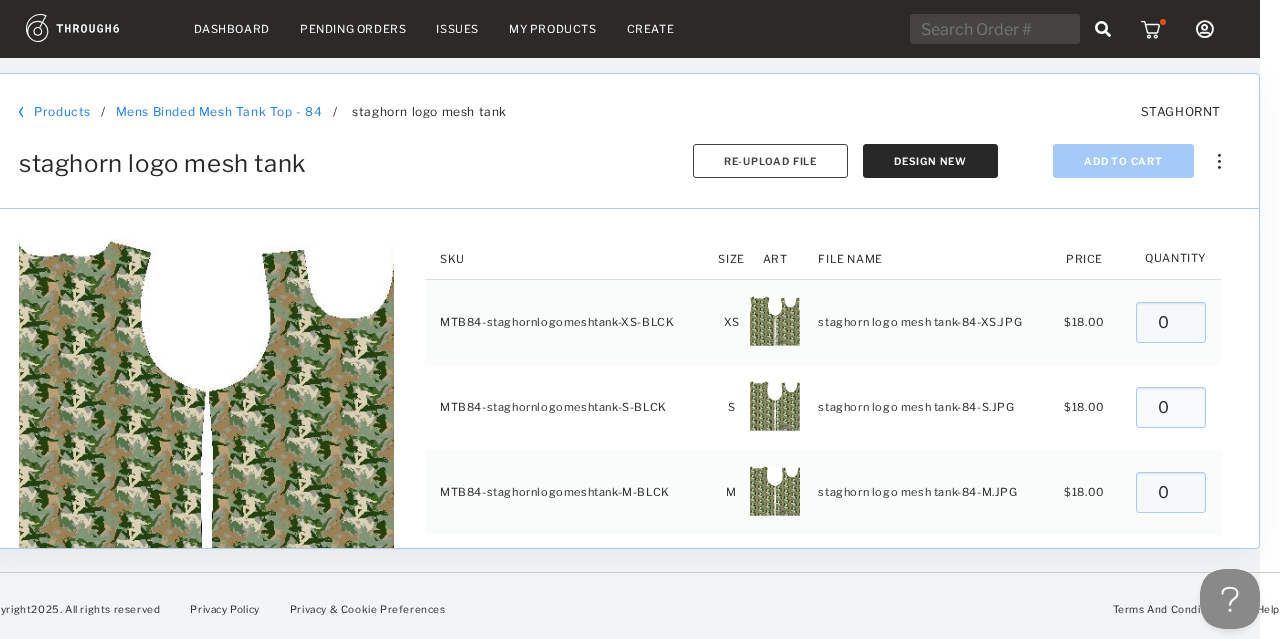 click on "My Products" at bounding box center [553, 29] 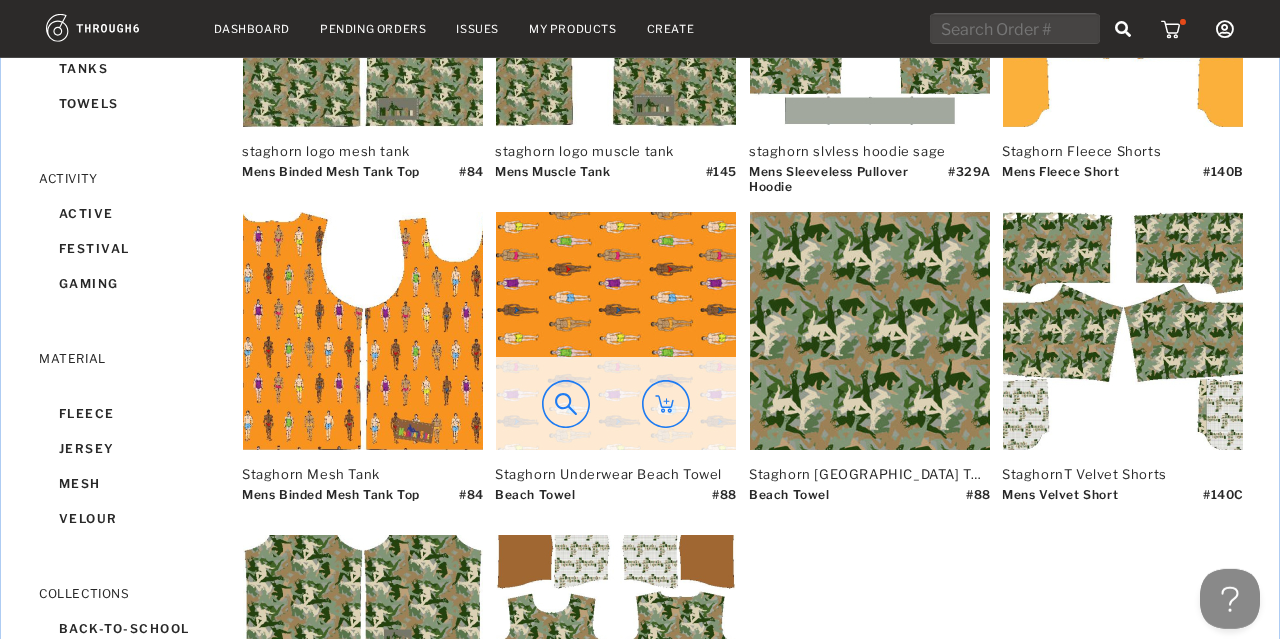 scroll, scrollTop: 1036, scrollLeft: 0, axis: vertical 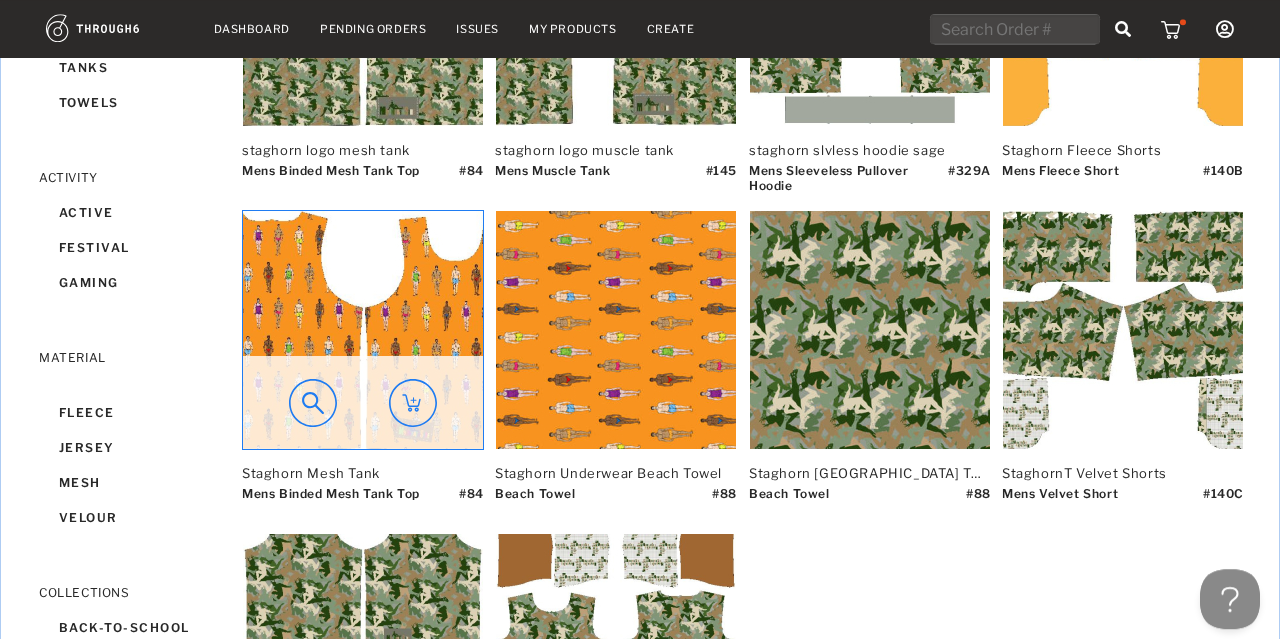 click at bounding box center [363, 330] 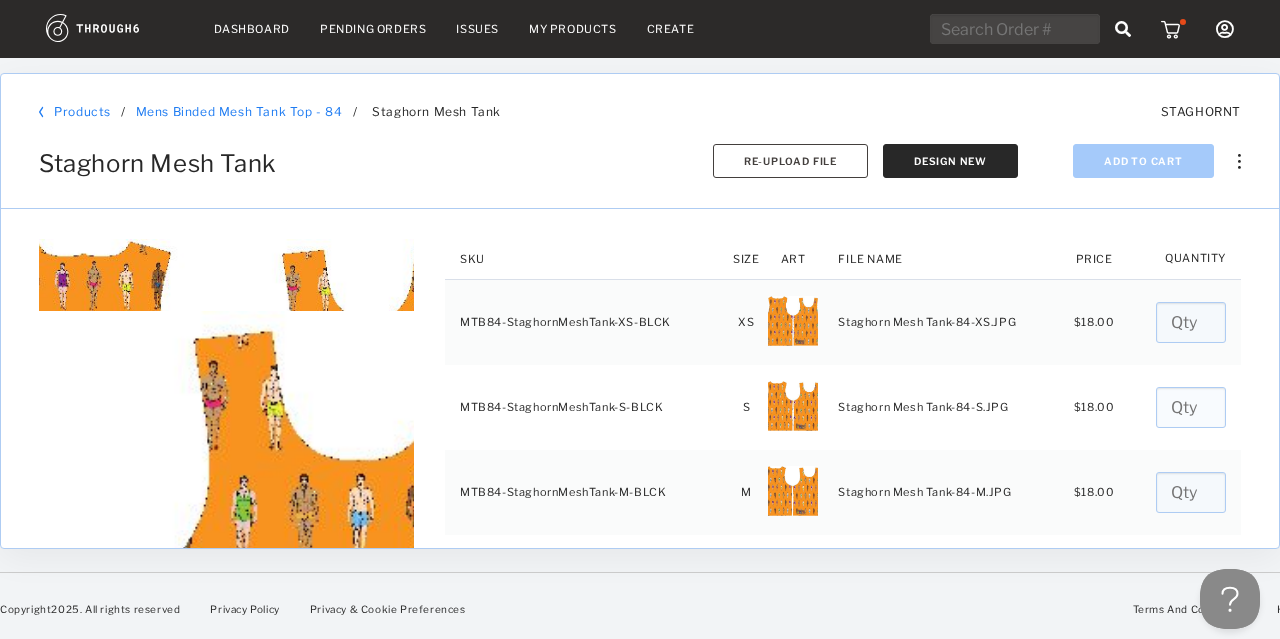 scroll, scrollTop: 0, scrollLeft: 0, axis: both 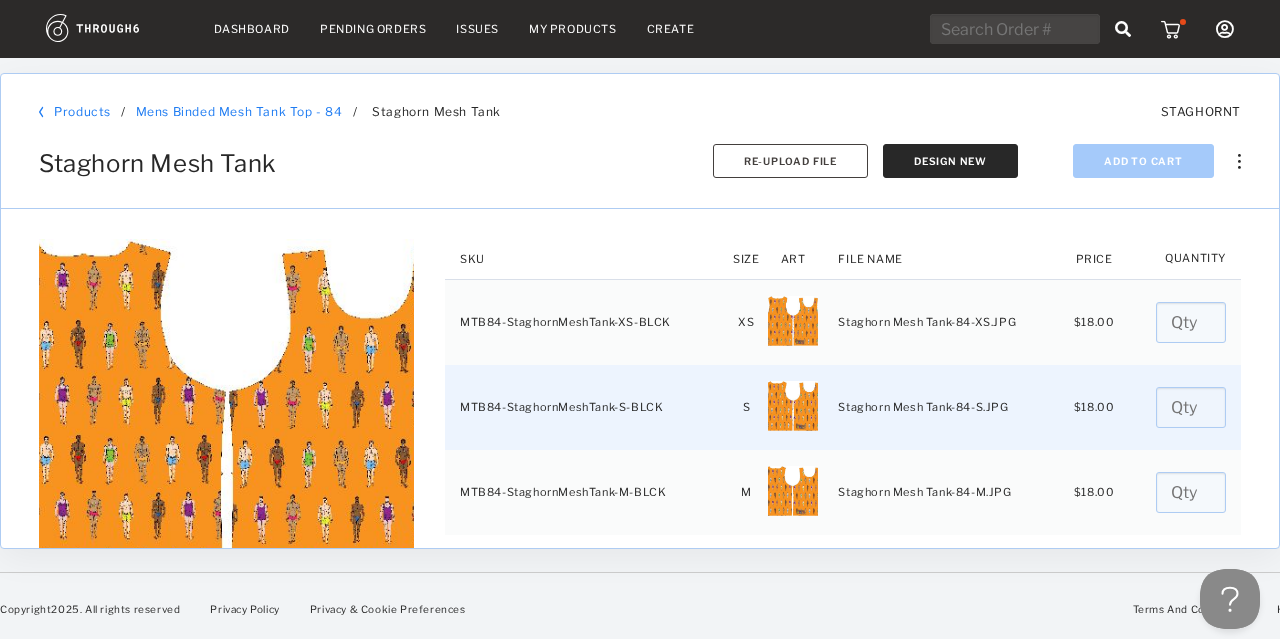 click at bounding box center (1191, 407) 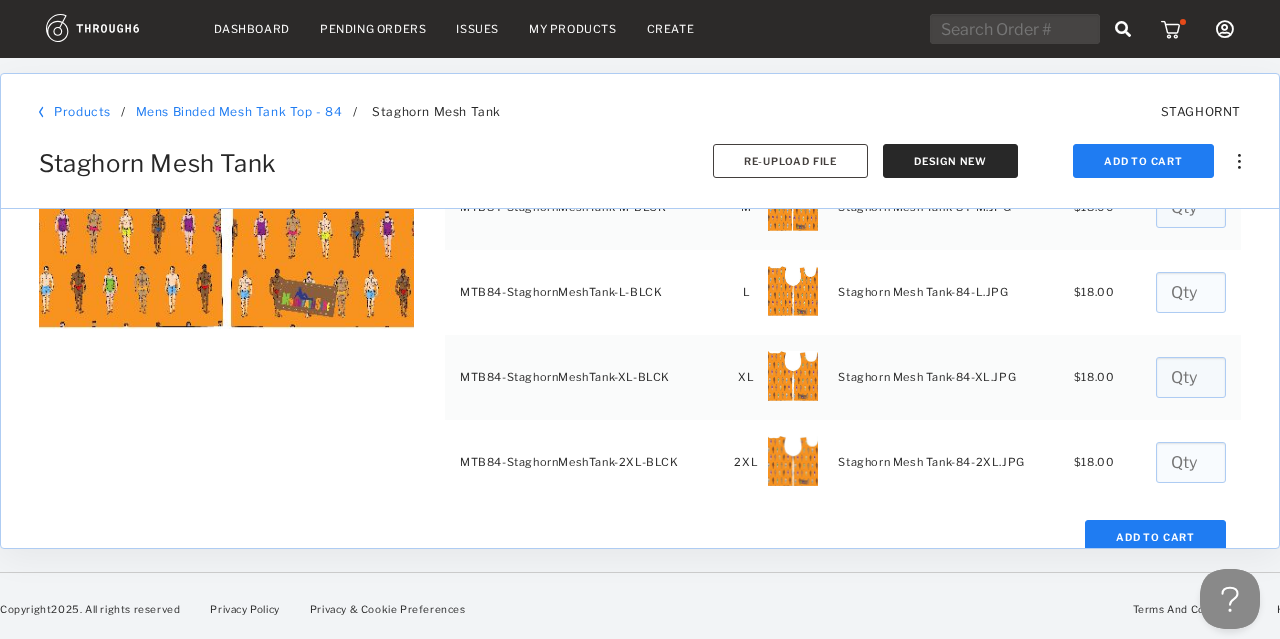 scroll, scrollTop: 286, scrollLeft: 0, axis: vertical 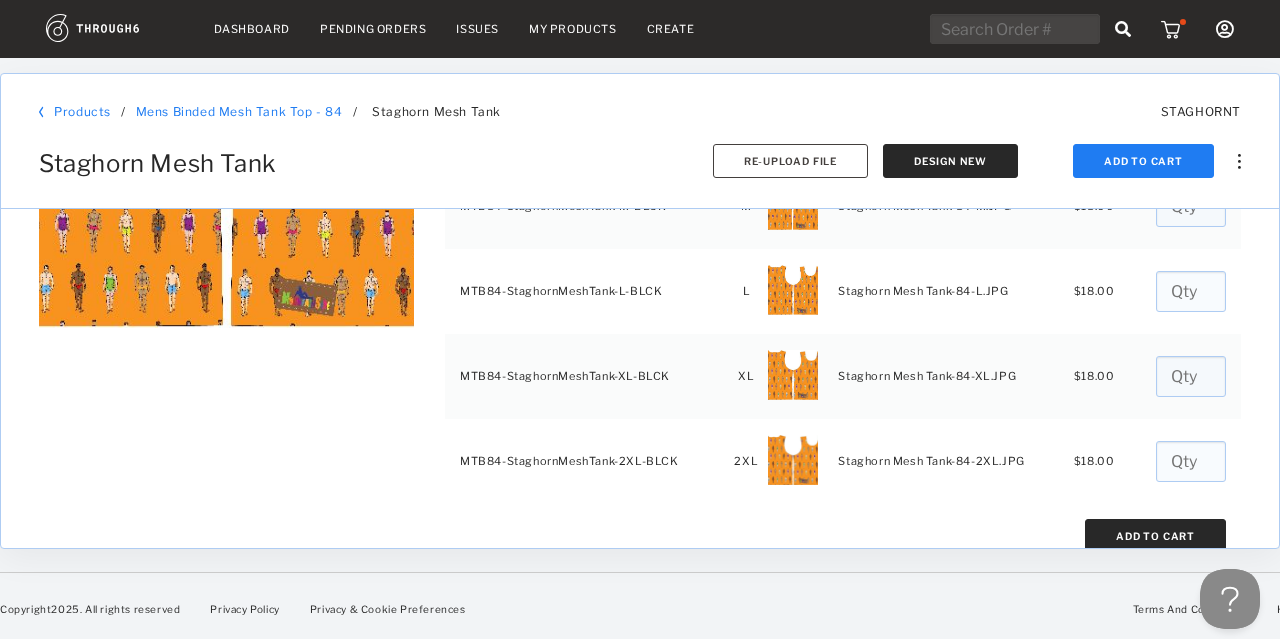type on "1" 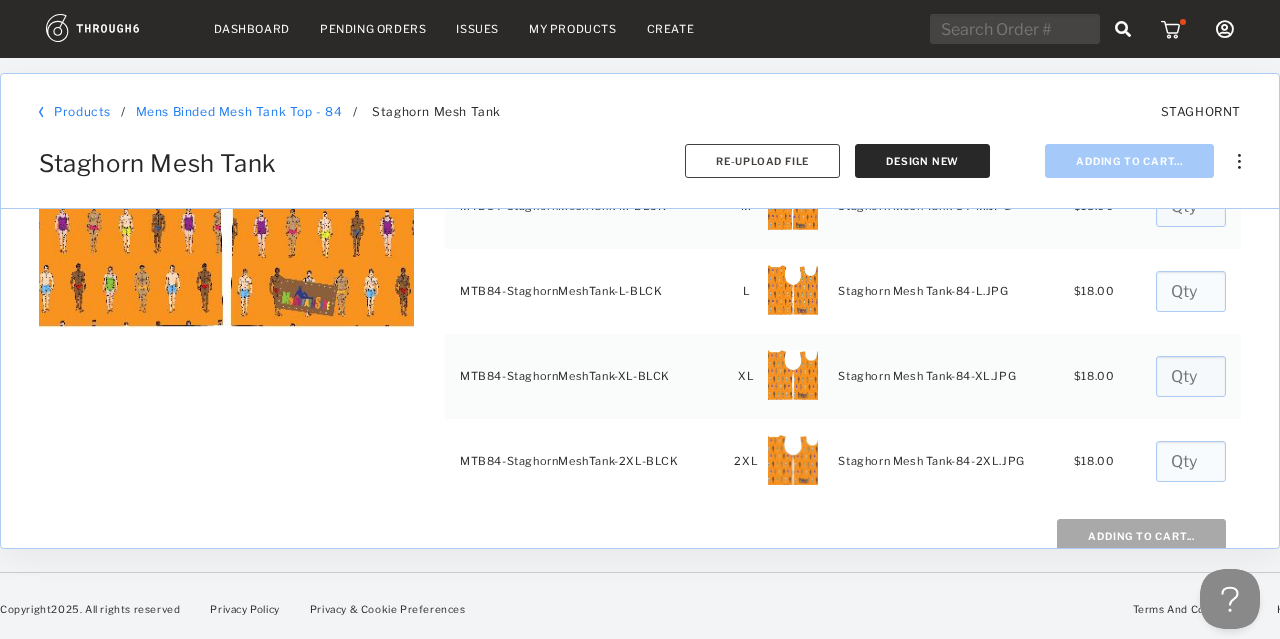type on "0" 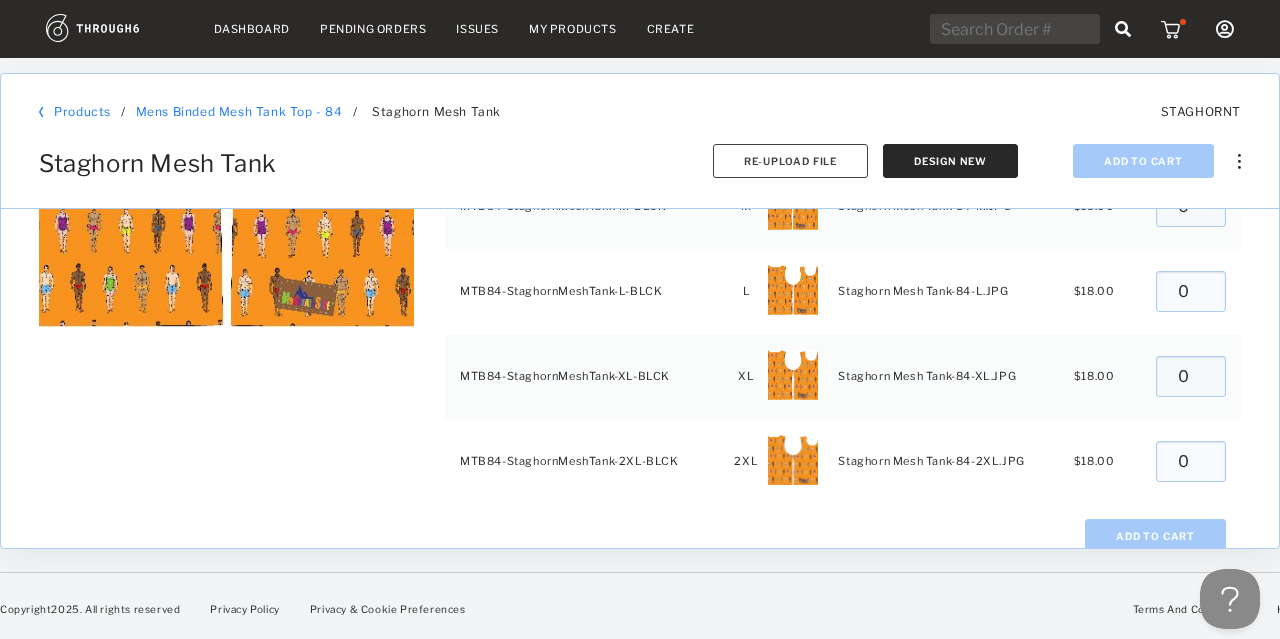 click on "My Account  Create New Brand  Users  Brand Settings Payment History  Sign Out" at bounding box center (1082, 29) 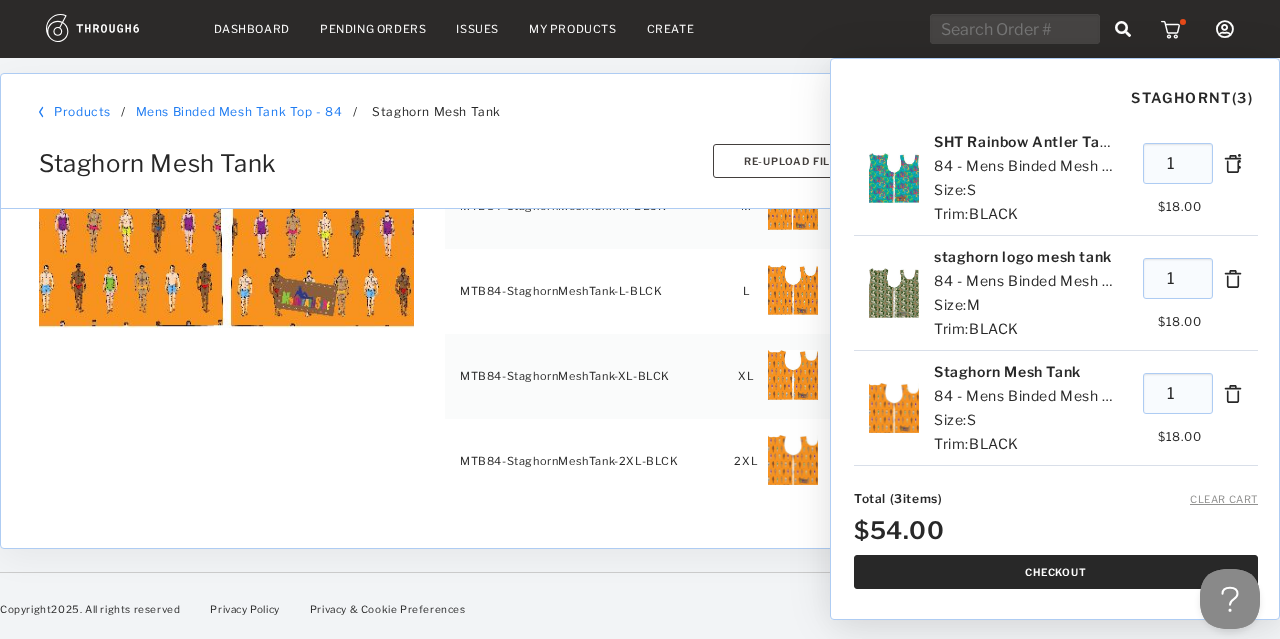 click on "Checkout" at bounding box center (1056, 572) 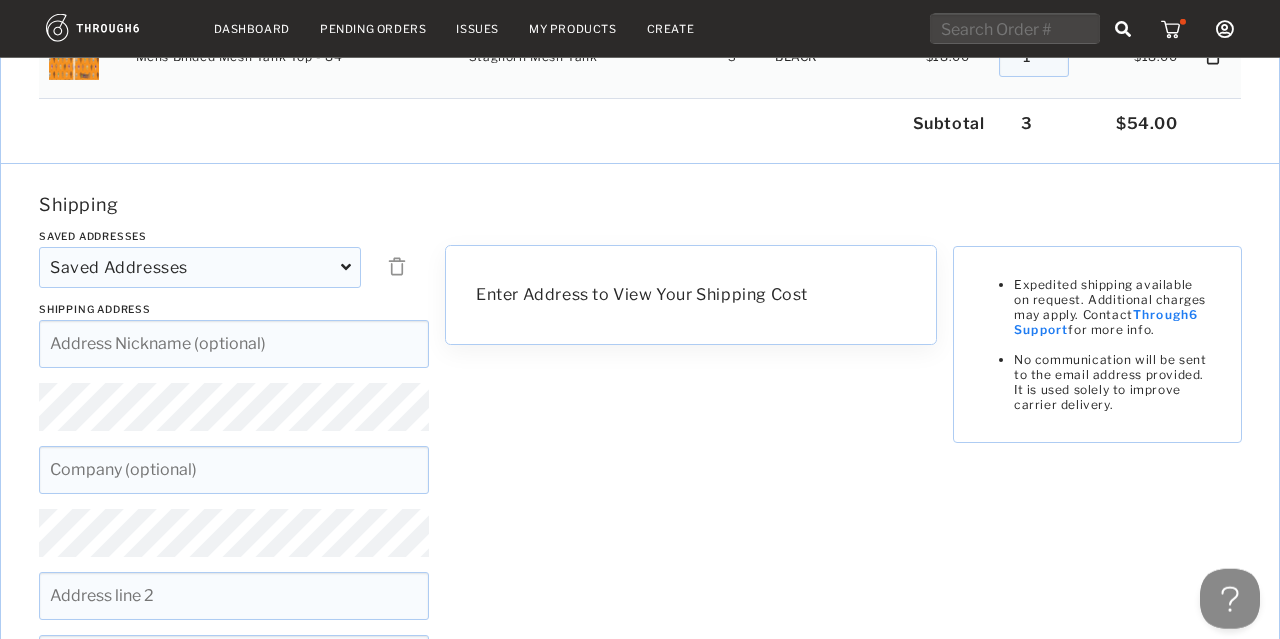 scroll, scrollTop: 417, scrollLeft: 0, axis: vertical 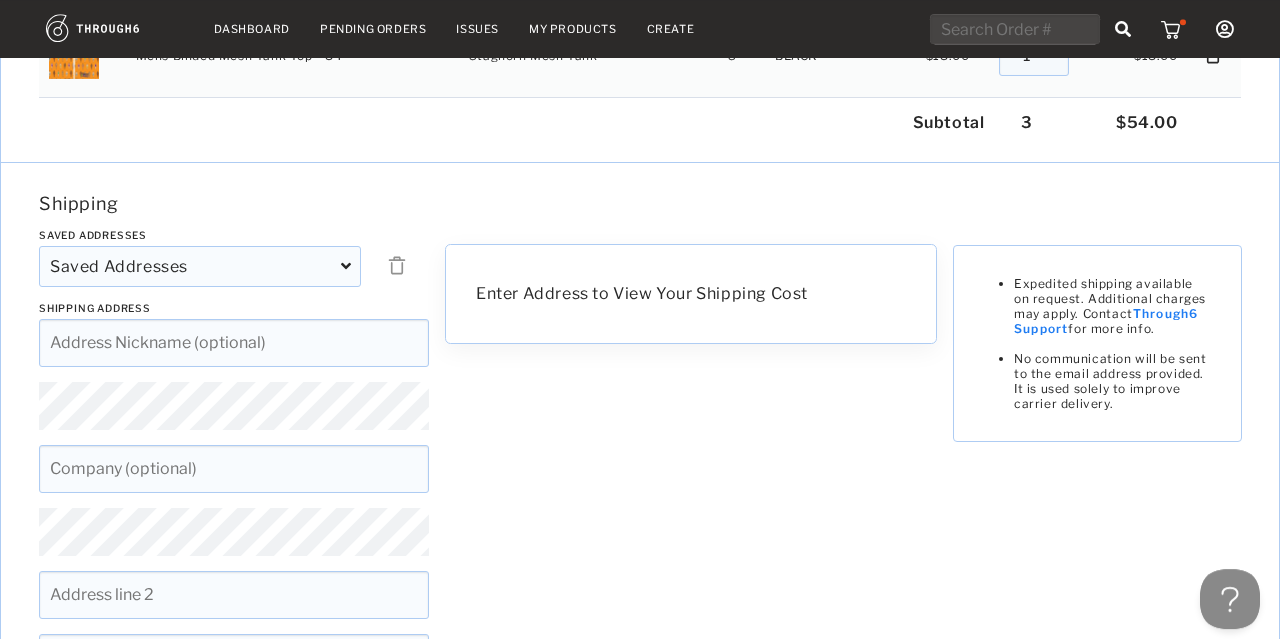 click at bounding box center [346, 266] 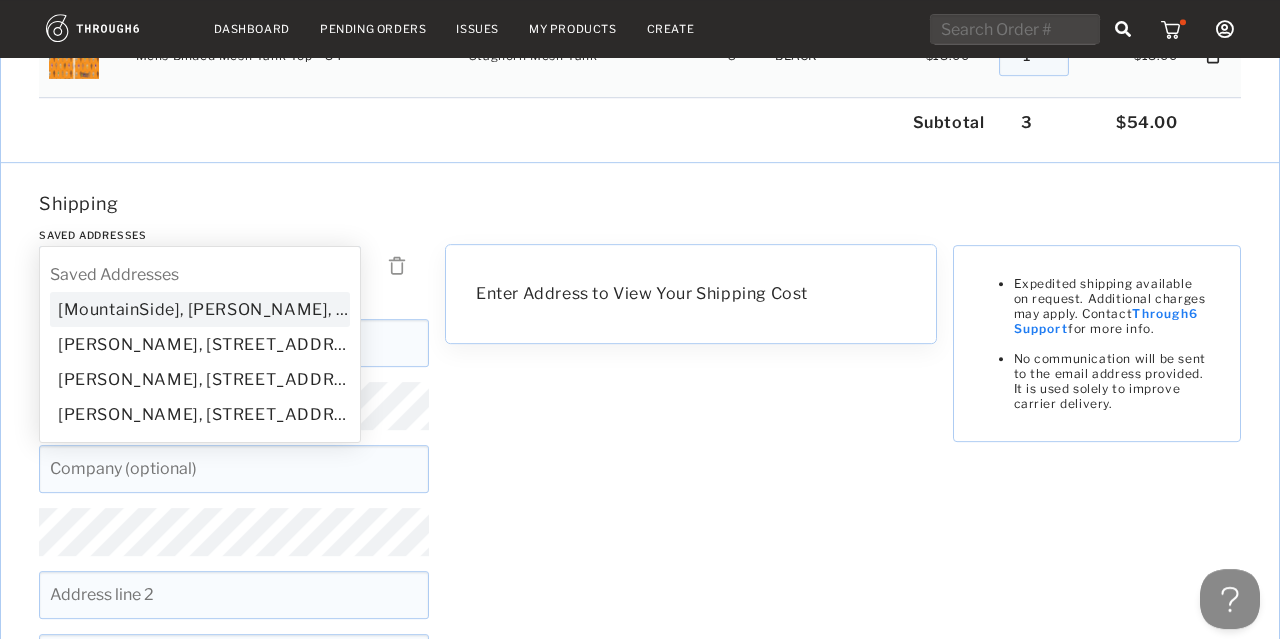 type on "MountainSide" 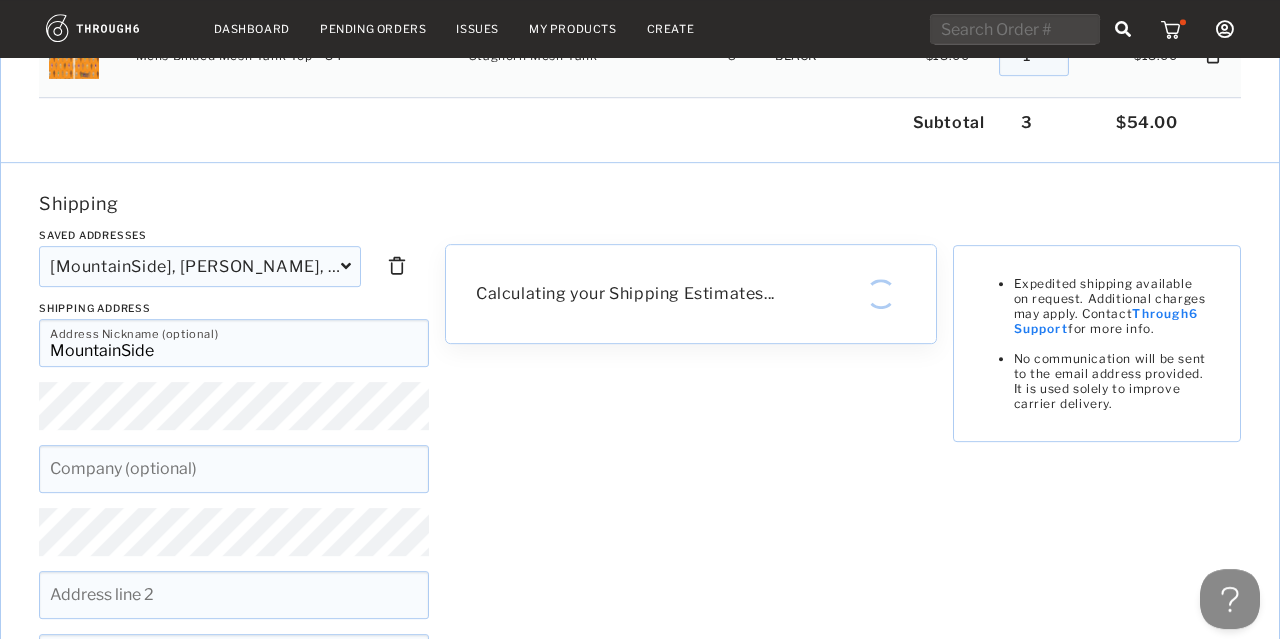 click on "[MountainSide], David Herod, 87 McDonald Drive  Hinsdale, NH 03451, US" at bounding box center [200, 304] 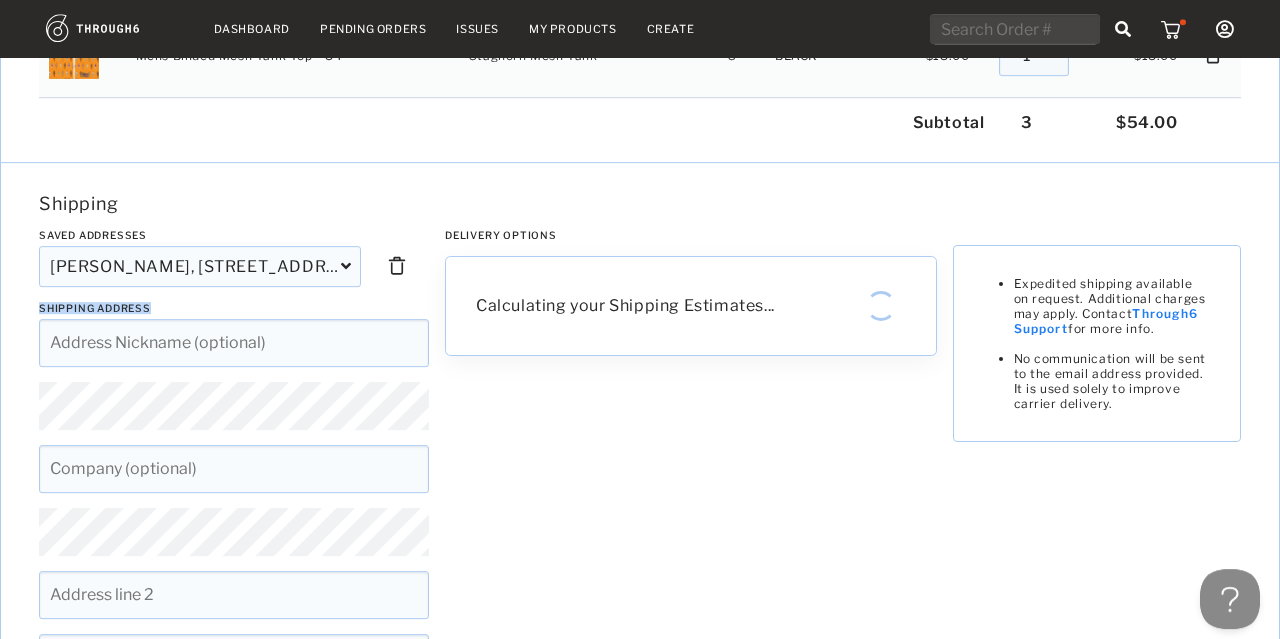 drag, startPoint x: 252, startPoint y: 341, endPoint x: 236, endPoint y: 323, distance: 24.083189 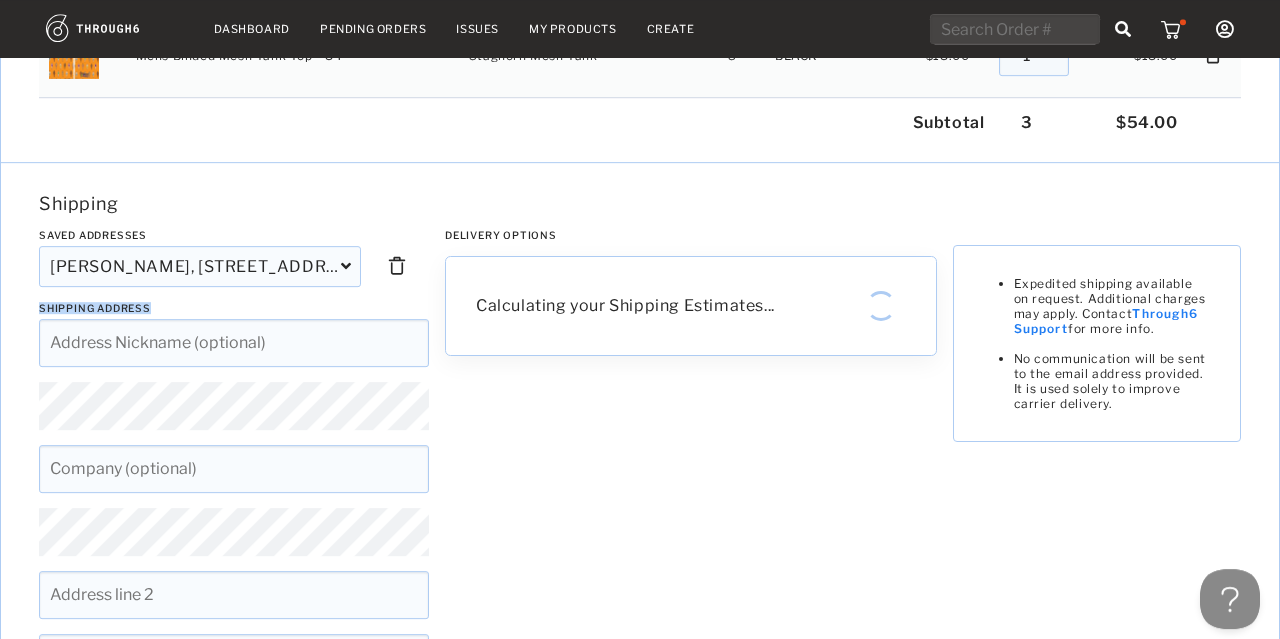 click on "Rob O'shaughnessy, PO BOX 415  Monte Rio, CA 95462, US" at bounding box center (200, 339) 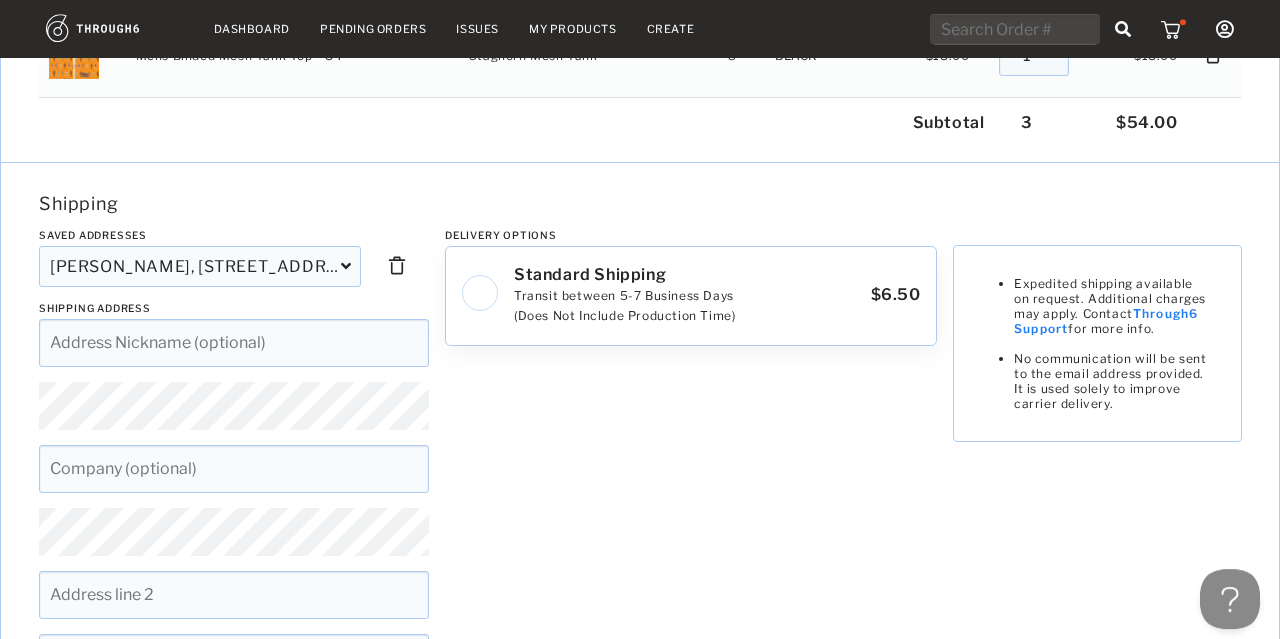 click at bounding box center (302, 114) 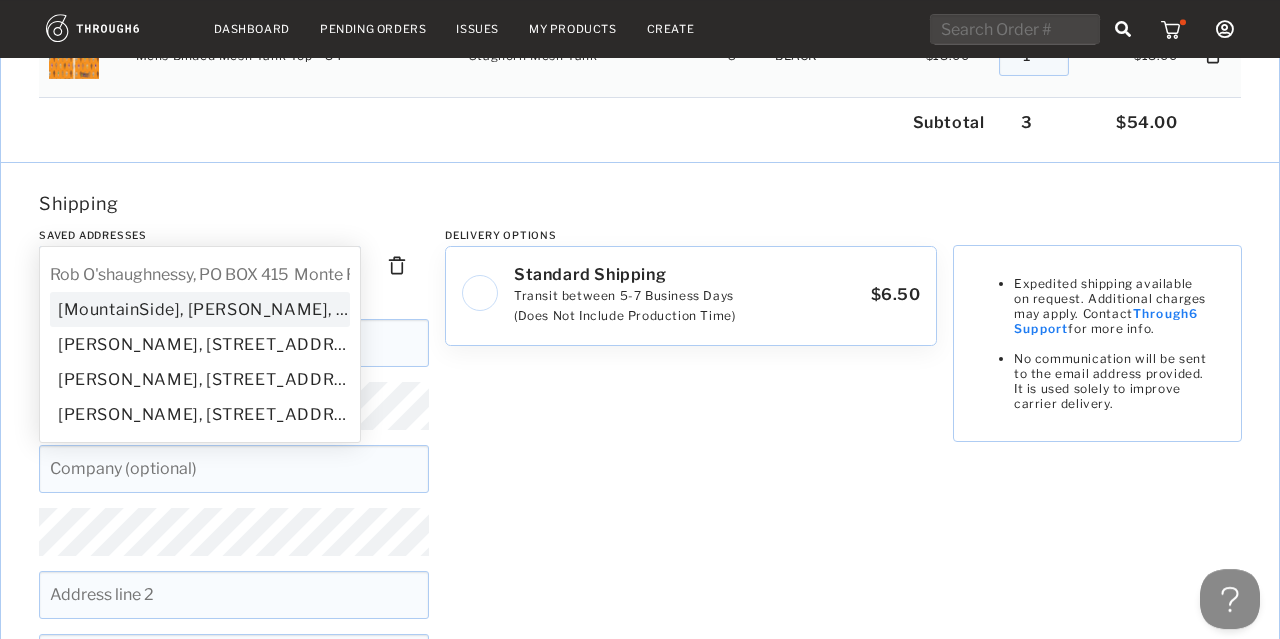 type on "MountainSide" 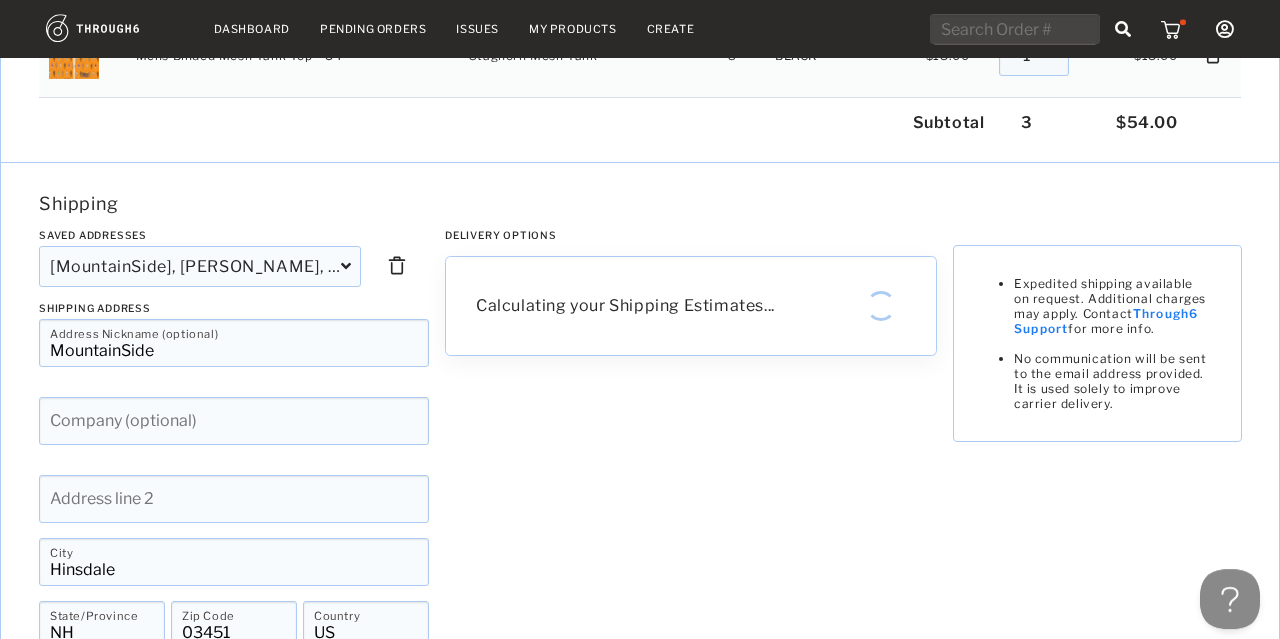 click on "[MountainSide], David Herod, 87 McDonald Drive  Hinsdale, NH 03451, US" at bounding box center [200, 304] 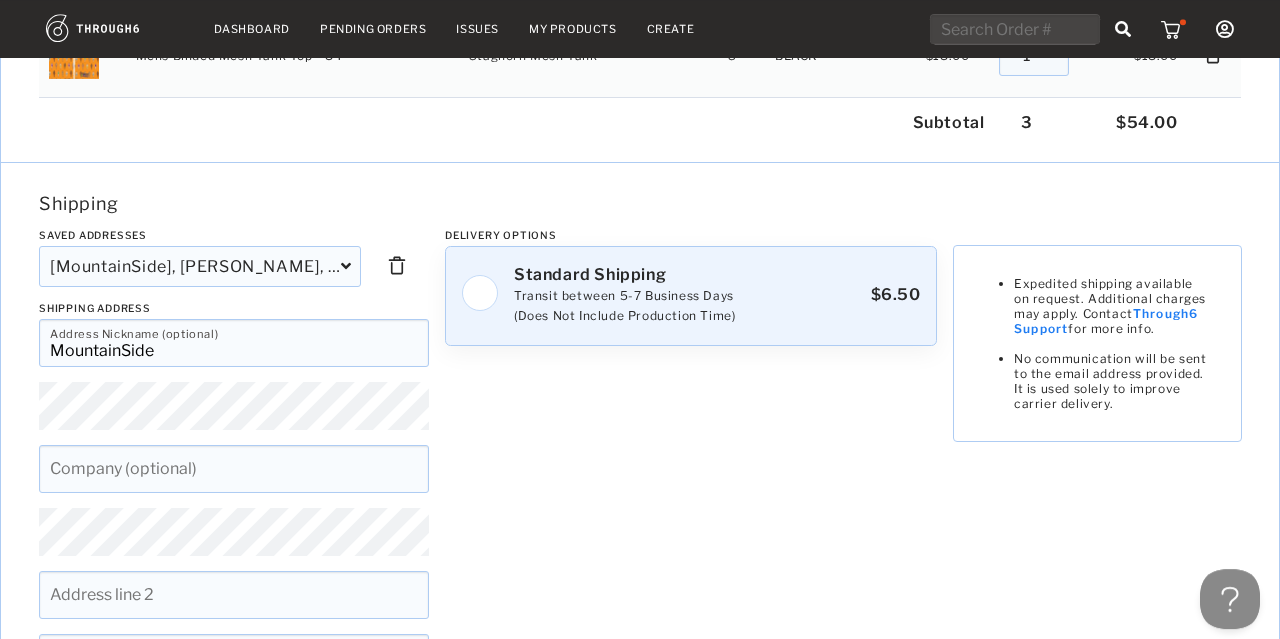 click at bounding box center [480, 293] 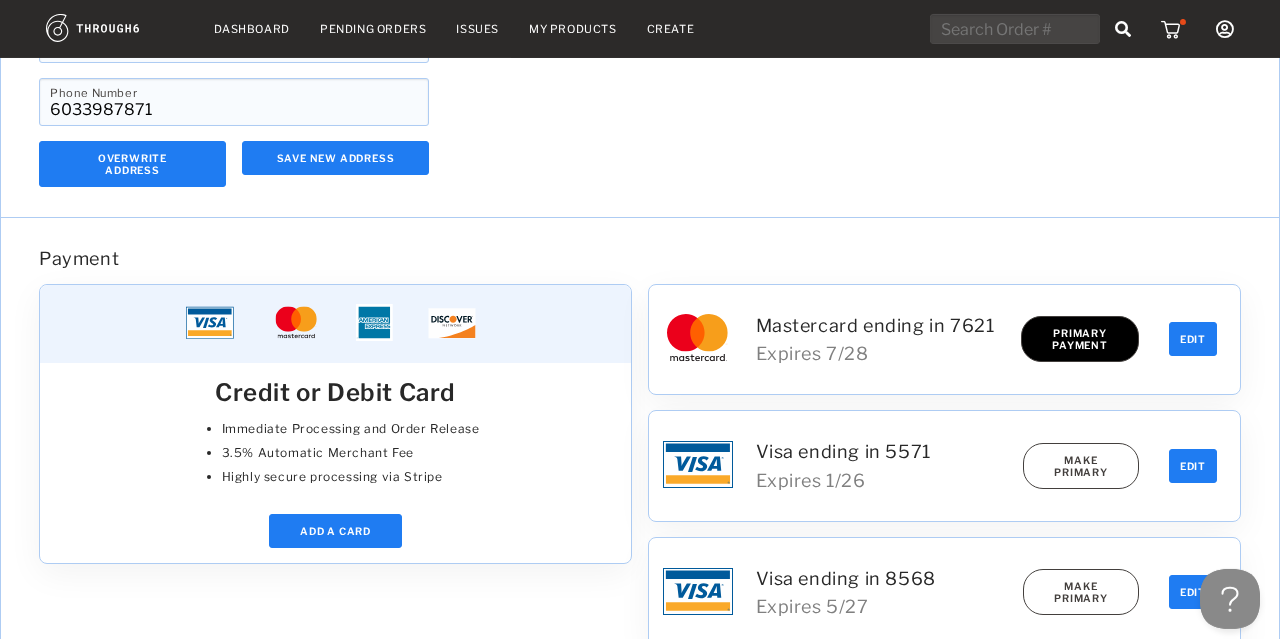 scroll, scrollTop: 1178, scrollLeft: 0, axis: vertical 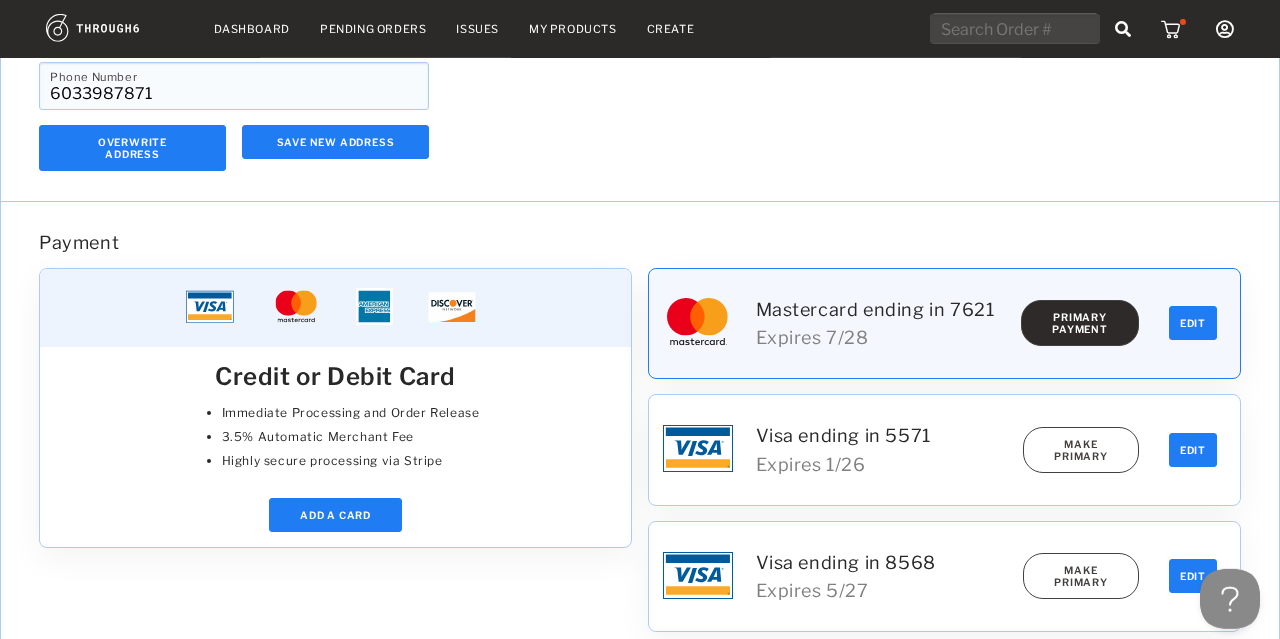 click on "Primary Payment" at bounding box center (1080, 323) 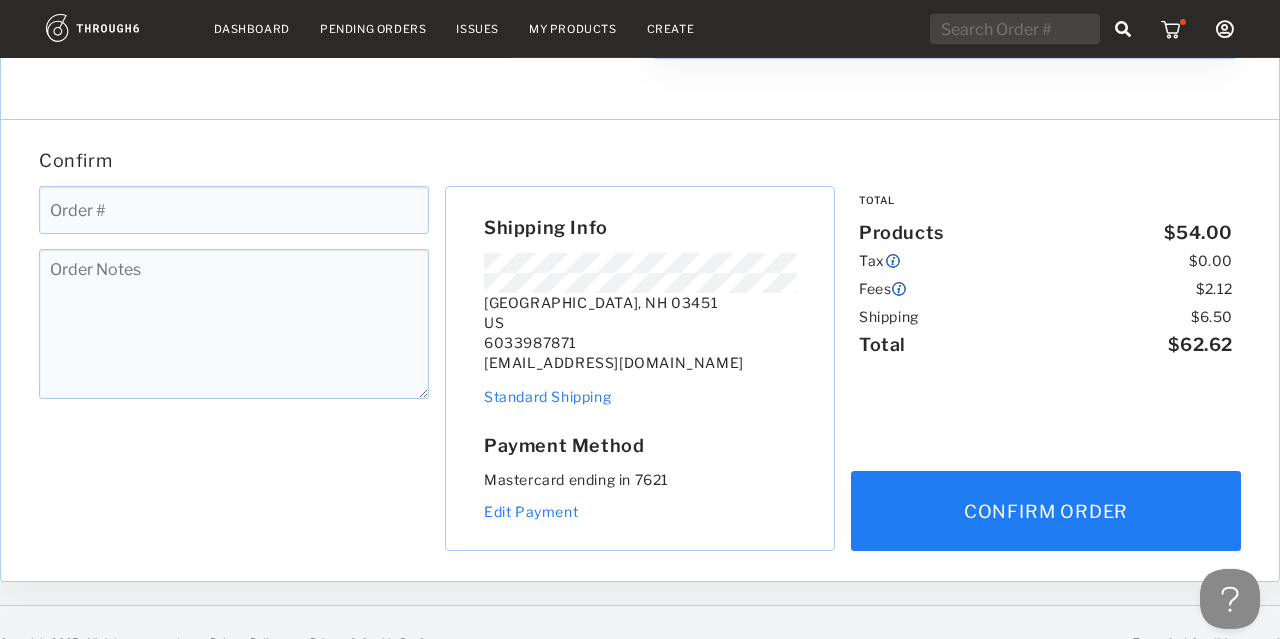 scroll, scrollTop: 1776, scrollLeft: 0, axis: vertical 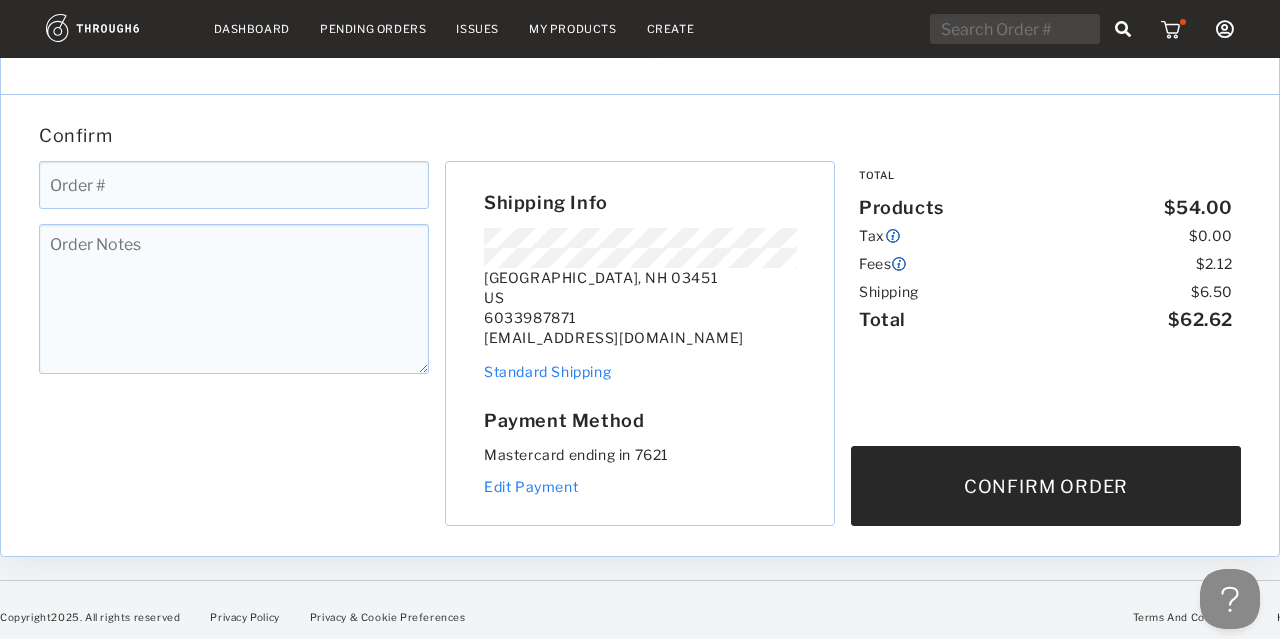 click on "Confirm Order" at bounding box center (1046, 486) 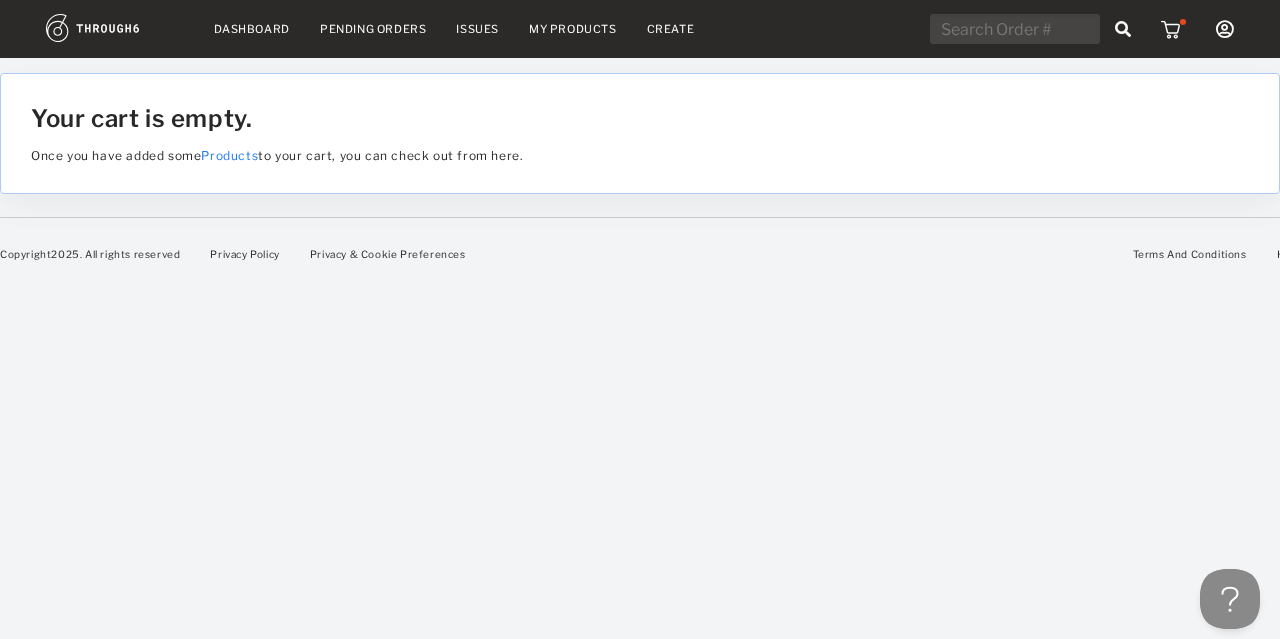 scroll, scrollTop: 0, scrollLeft: 0, axis: both 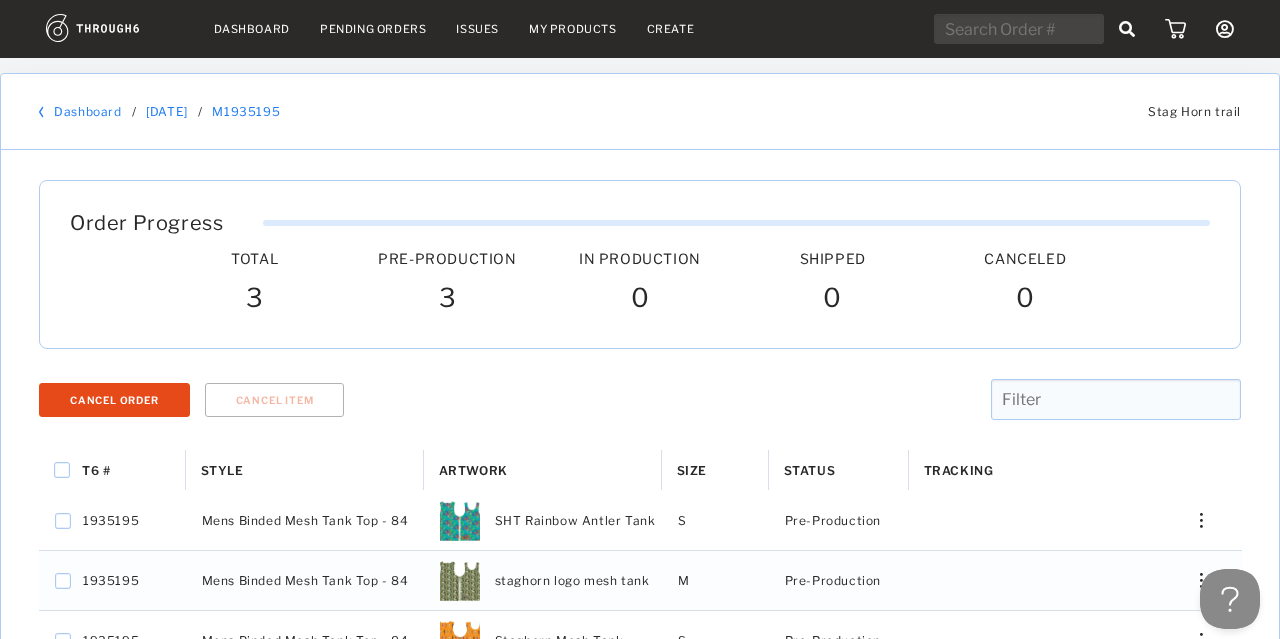 click on "Dashboard" at bounding box center [252, 29] 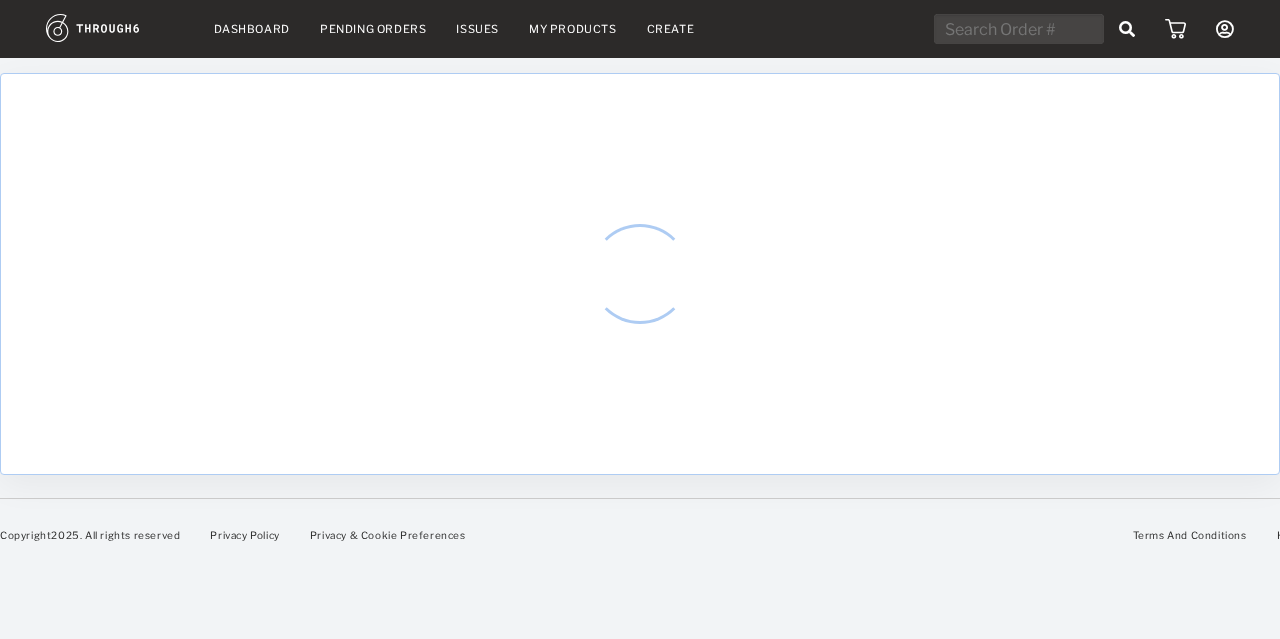 scroll, scrollTop: 0, scrollLeft: 0, axis: both 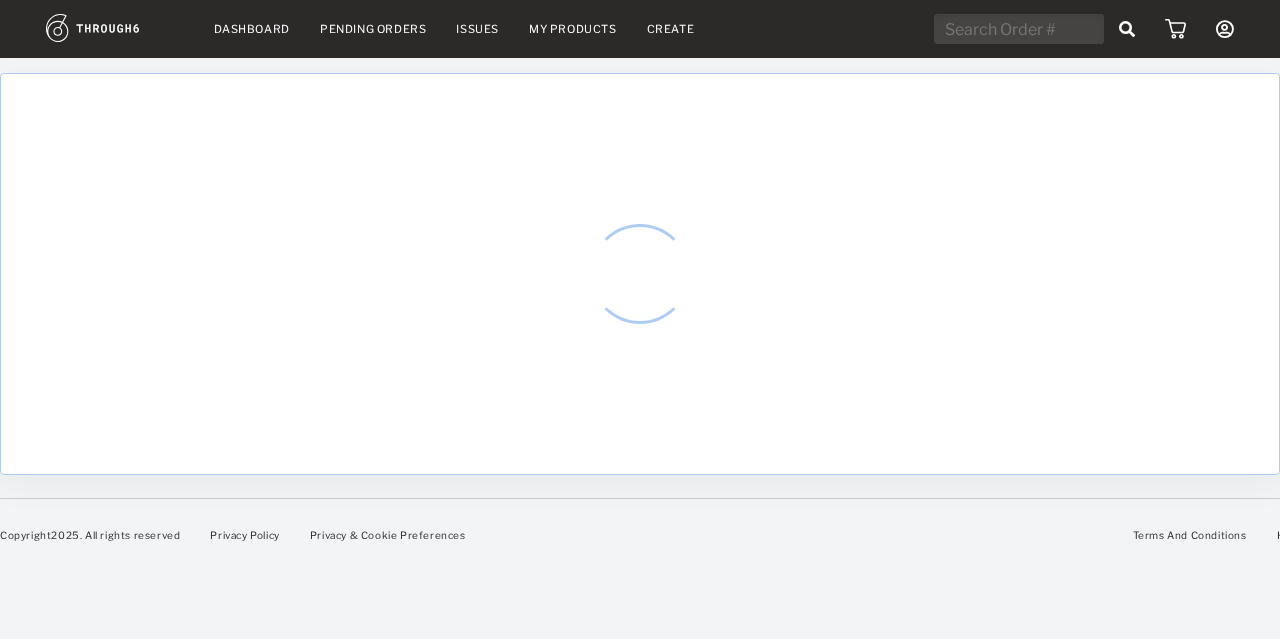 select on "6" 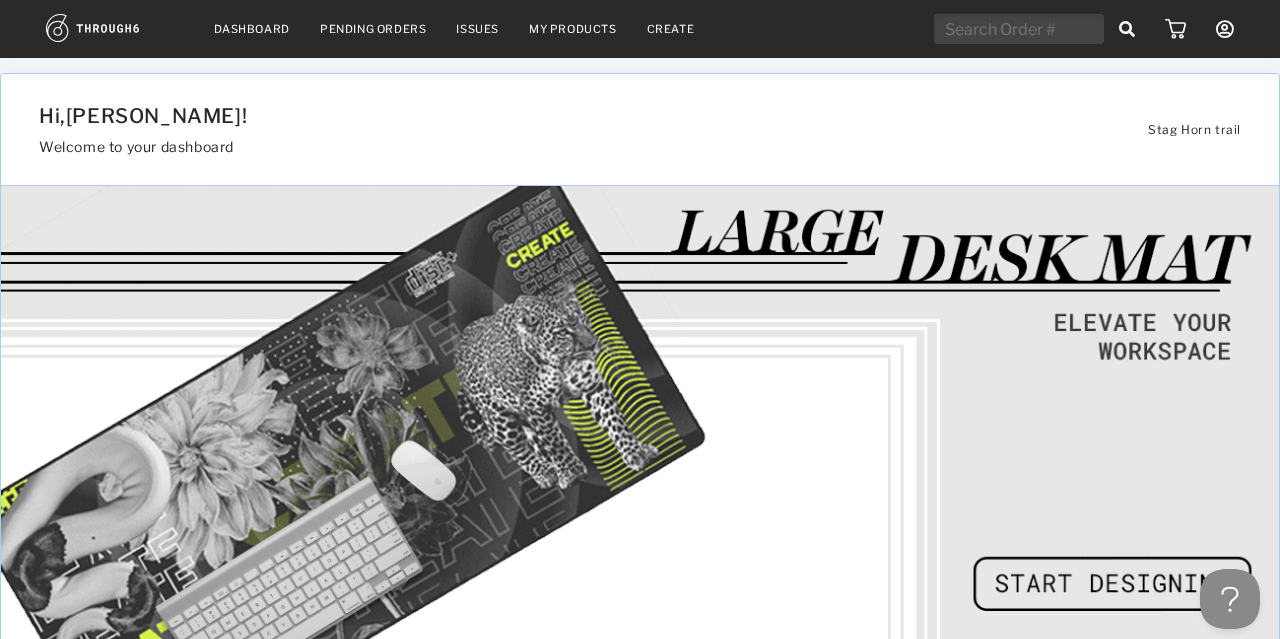 scroll, scrollTop: 0, scrollLeft: 0, axis: both 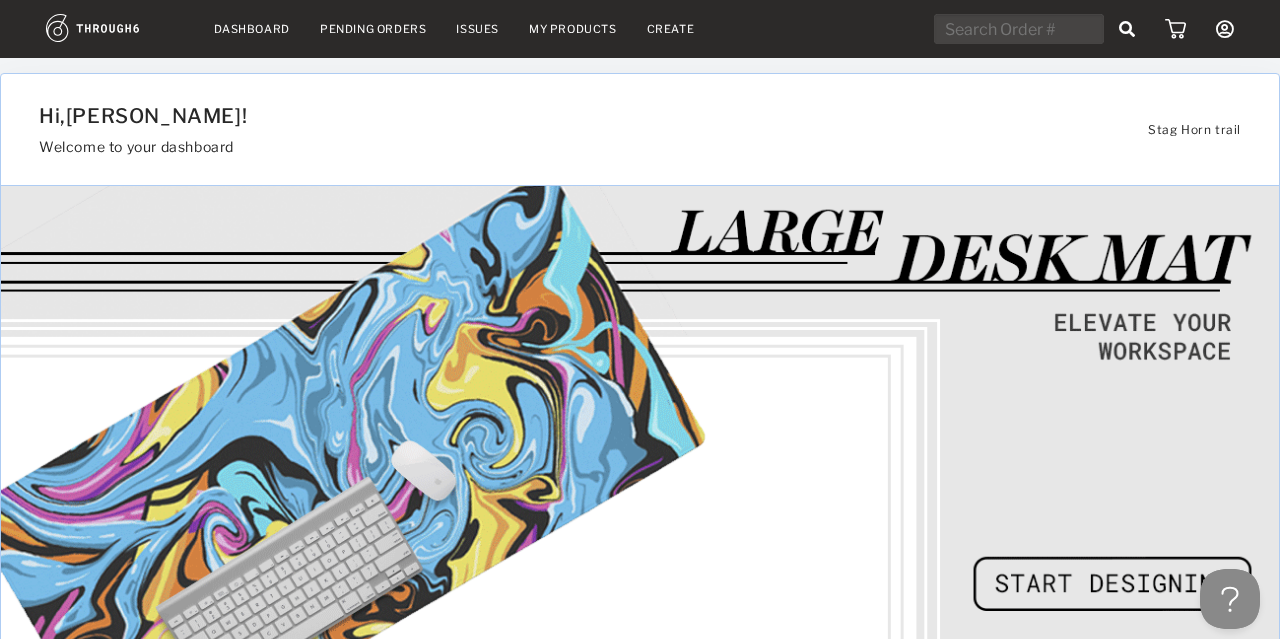 click on "Pending Orders" at bounding box center (373, 29) 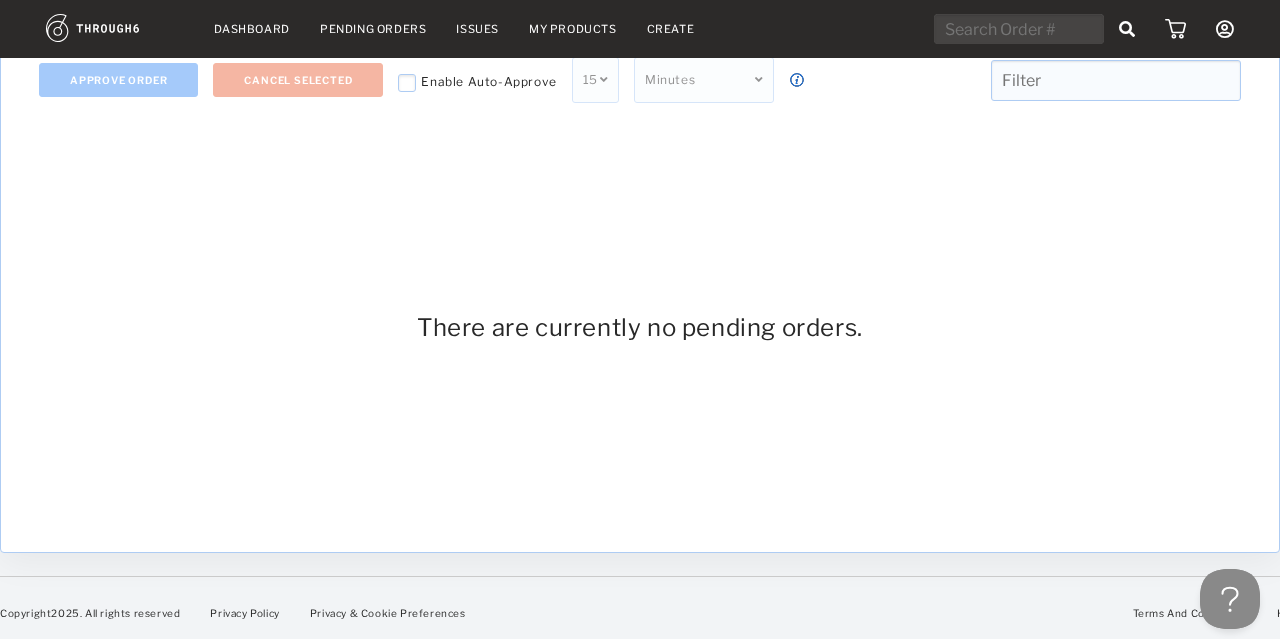 scroll, scrollTop: 0, scrollLeft: 0, axis: both 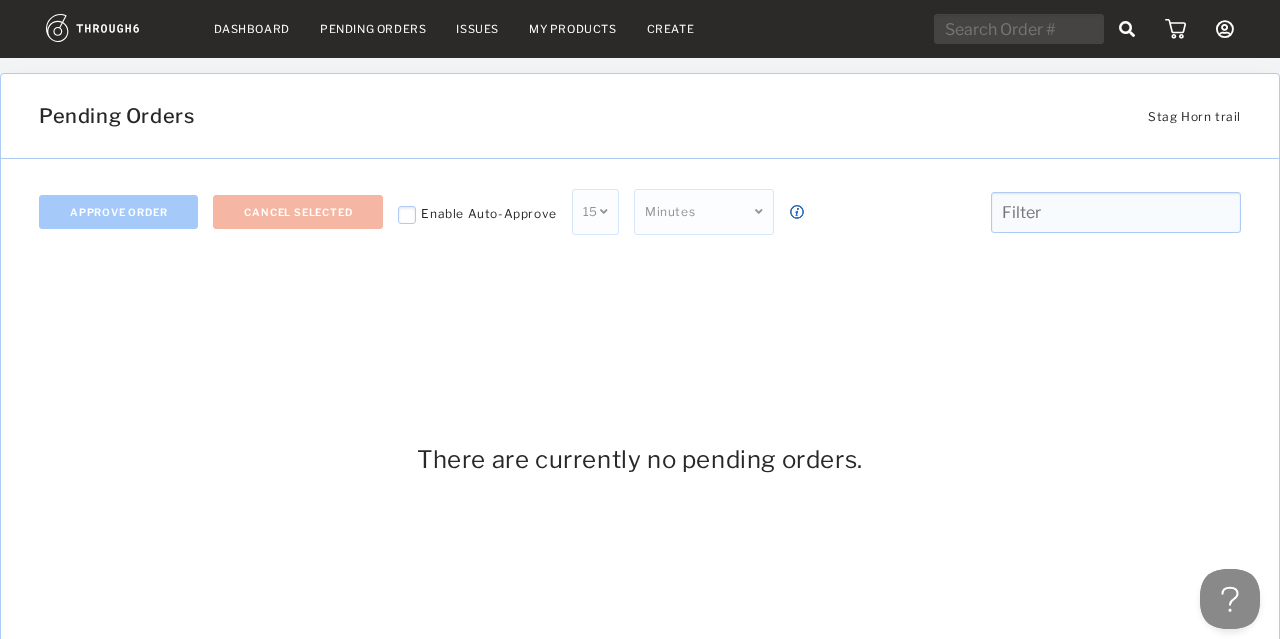 click on "Create" at bounding box center (671, 29) 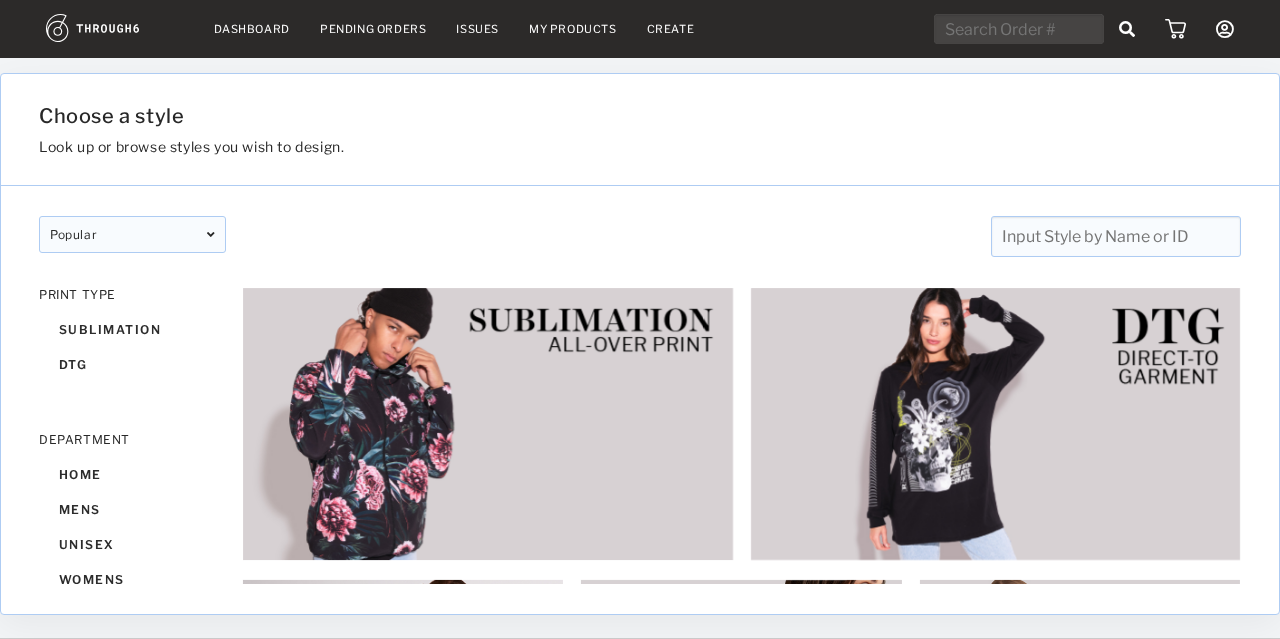 scroll, scrollTop: 0, scrollLeft: 0, axis: both 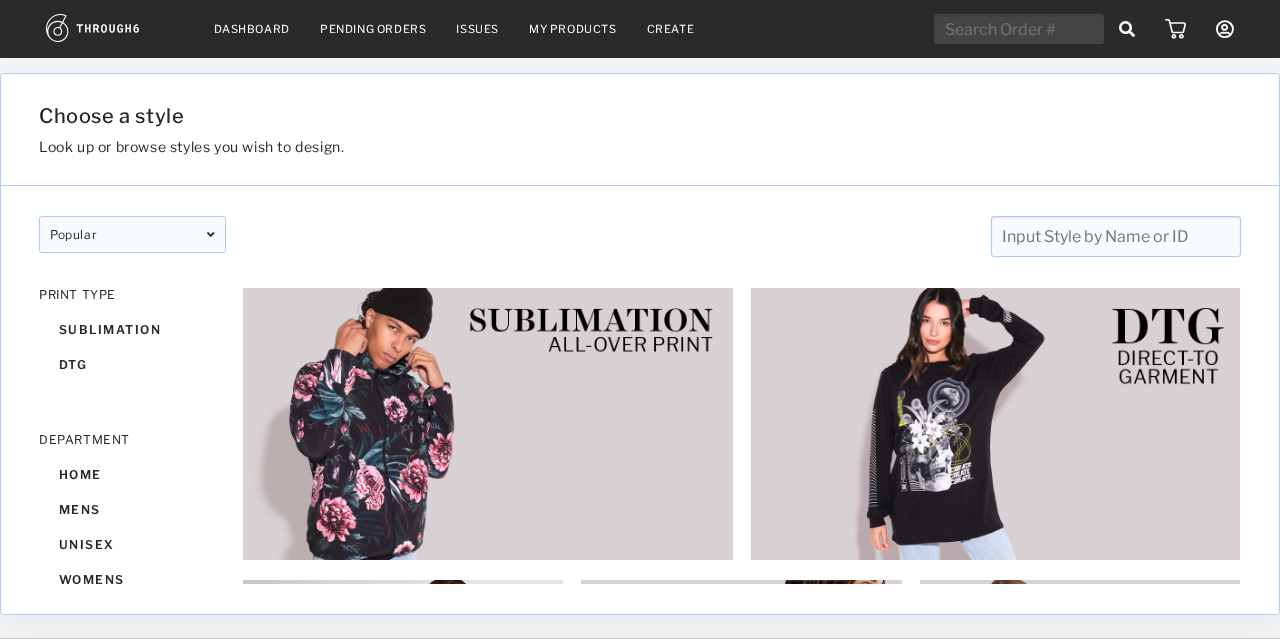click on "Pending Orders" at bounding box center [373, 29] 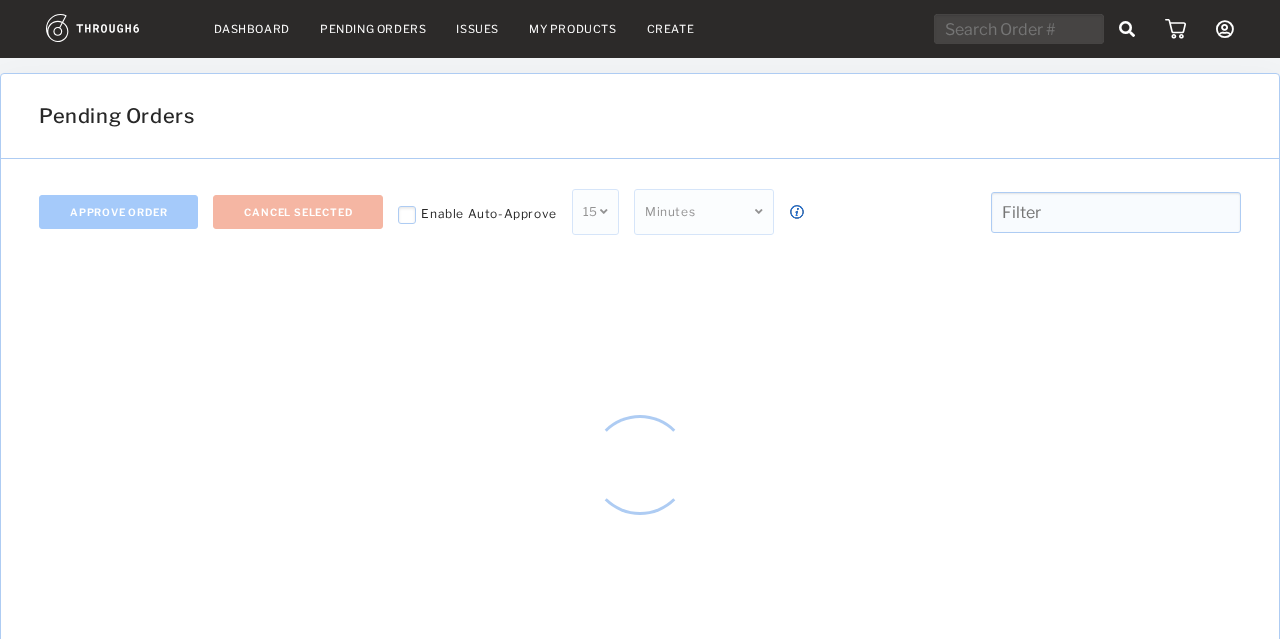 scroll, scrollTop: 0, scrollLeft: 0, axis: both 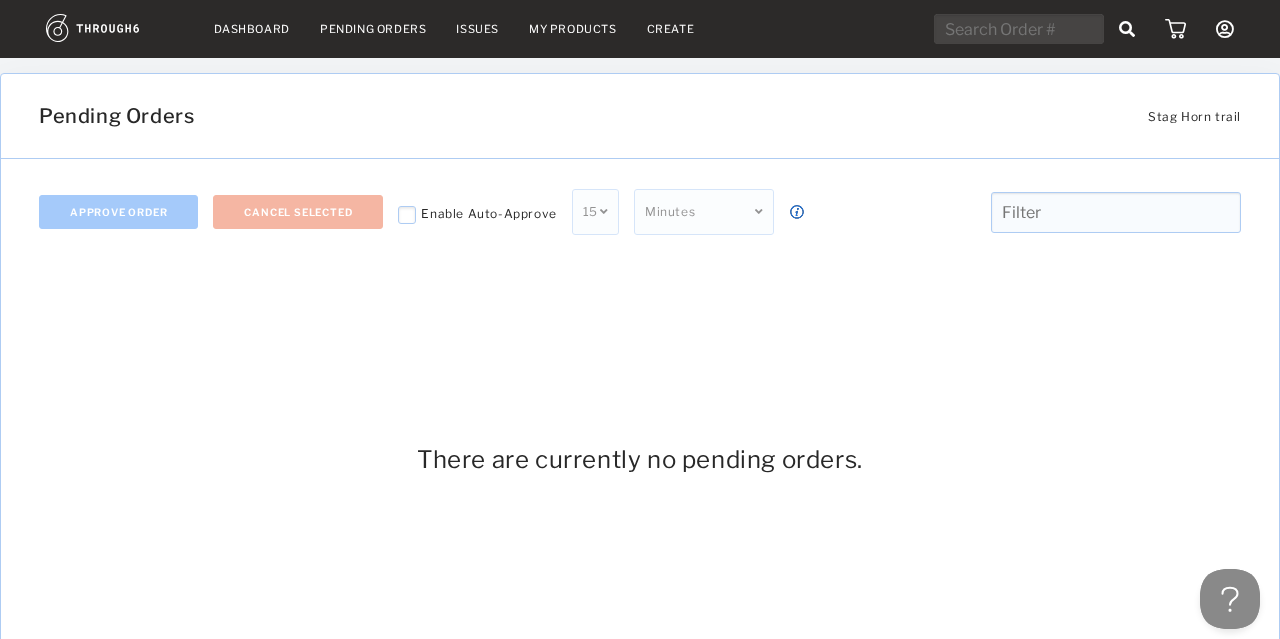 click on "There are currently no pending orders." at bounding box center [640, 459] 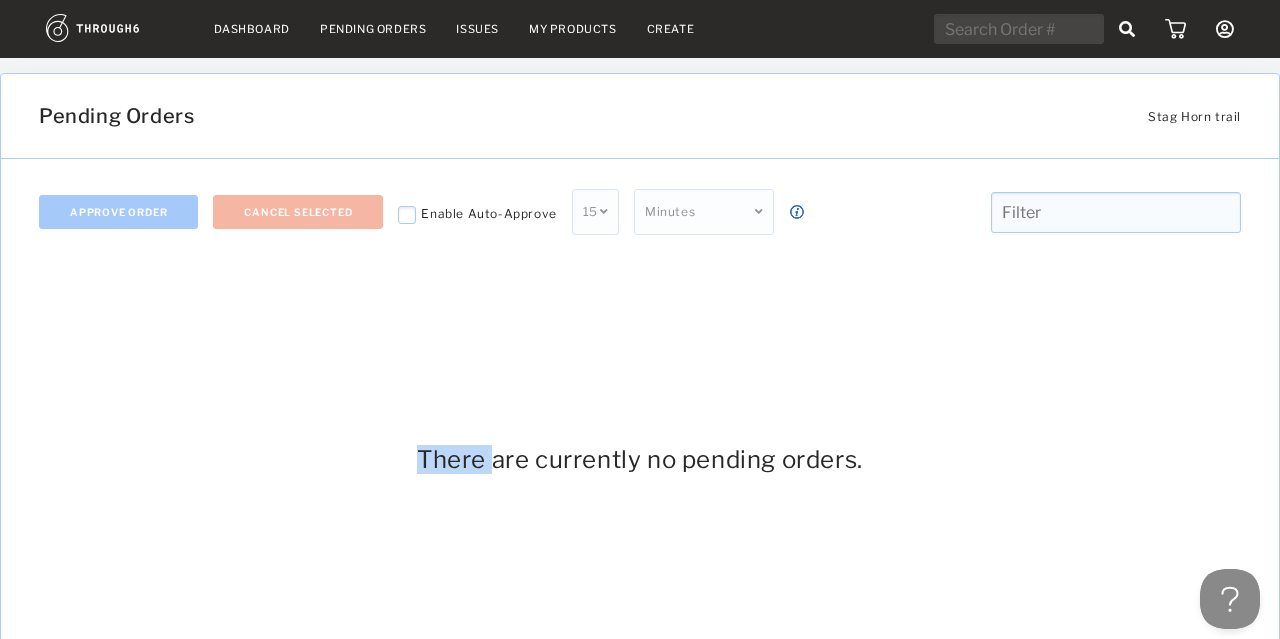 click on "There are currently no pending orders." at bounding box center (640, 459) 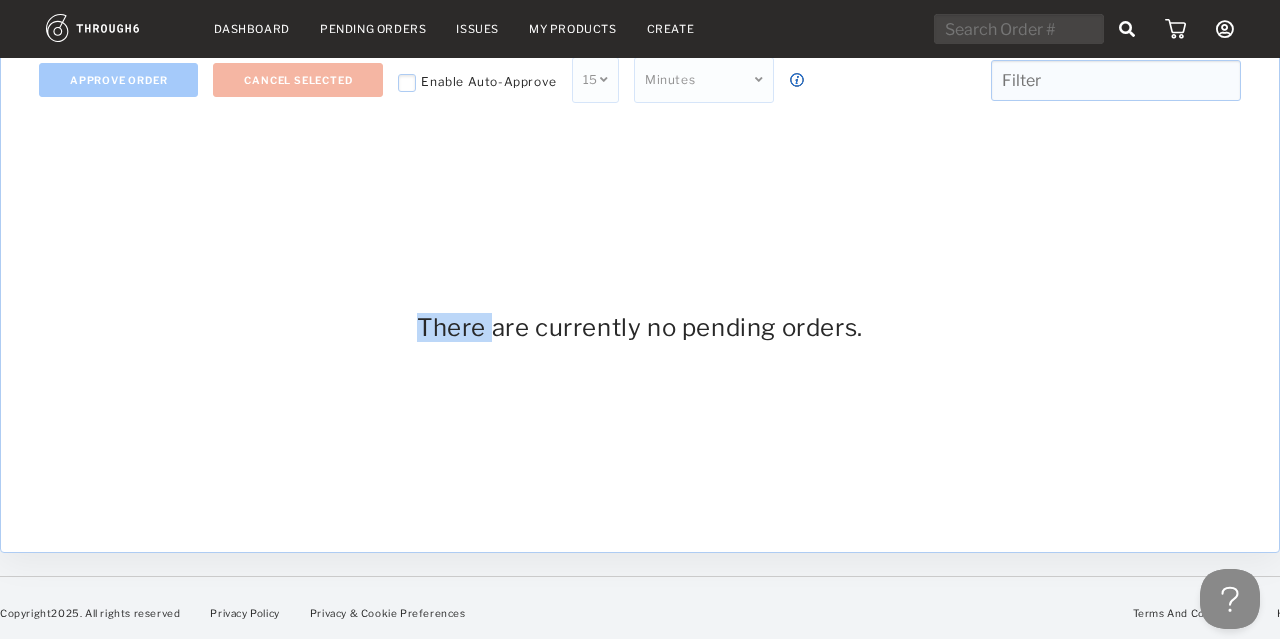 scroll, scrollTop: 0, scrollLeft: 0, axis: both 